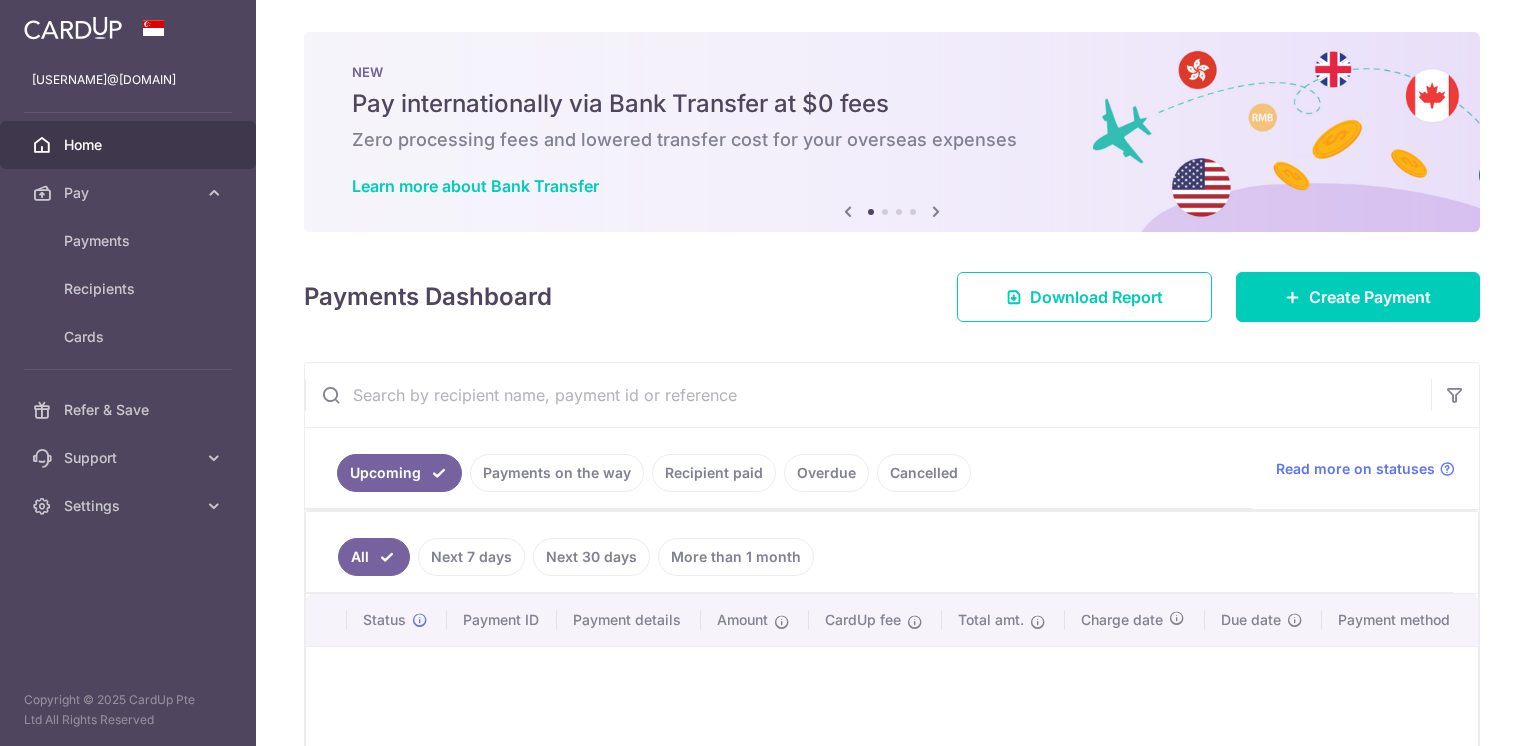 scroll, scrollTop: 0, scrollLeft: 0, axis: both 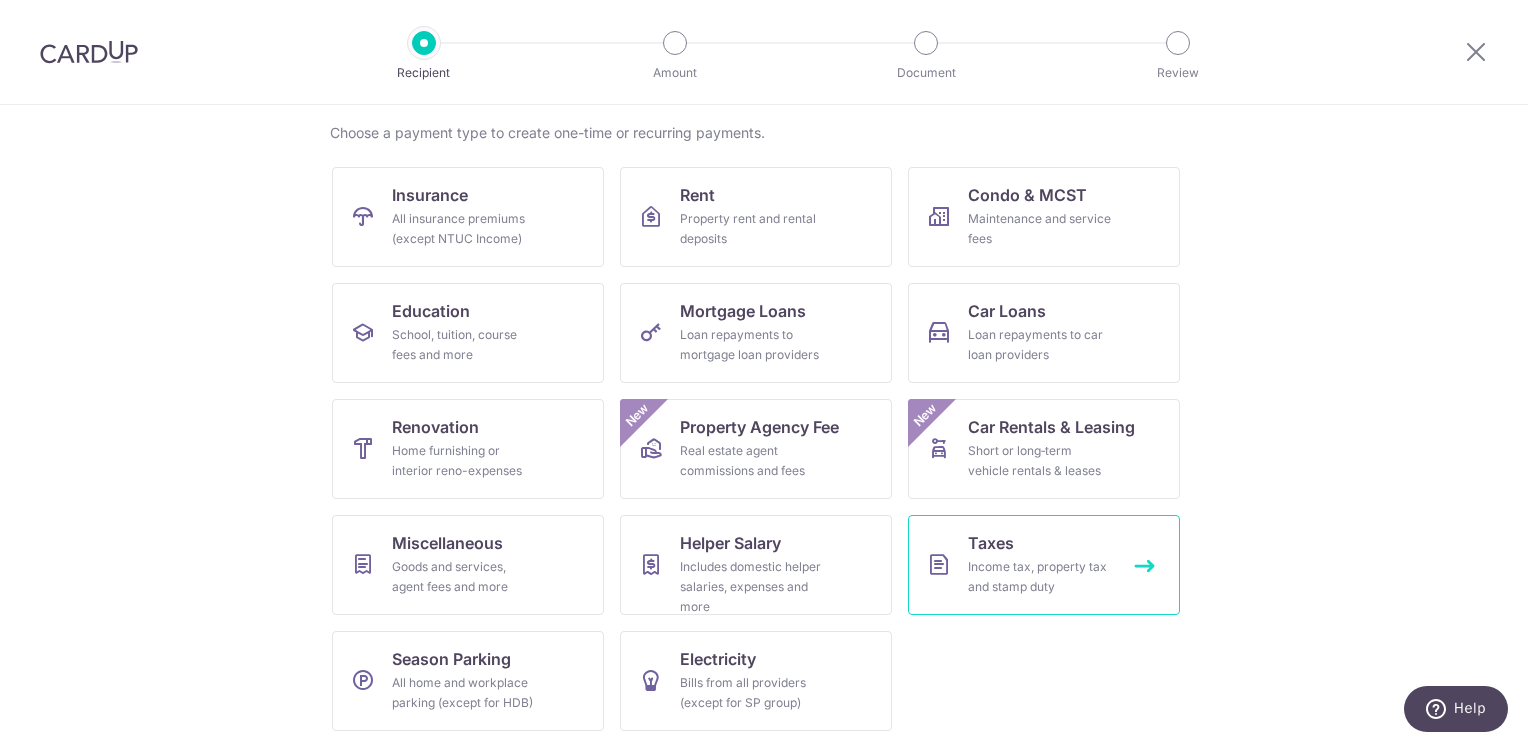 click on "Income tax, property tax and stamp duty" at bounding box center [1040, 577] 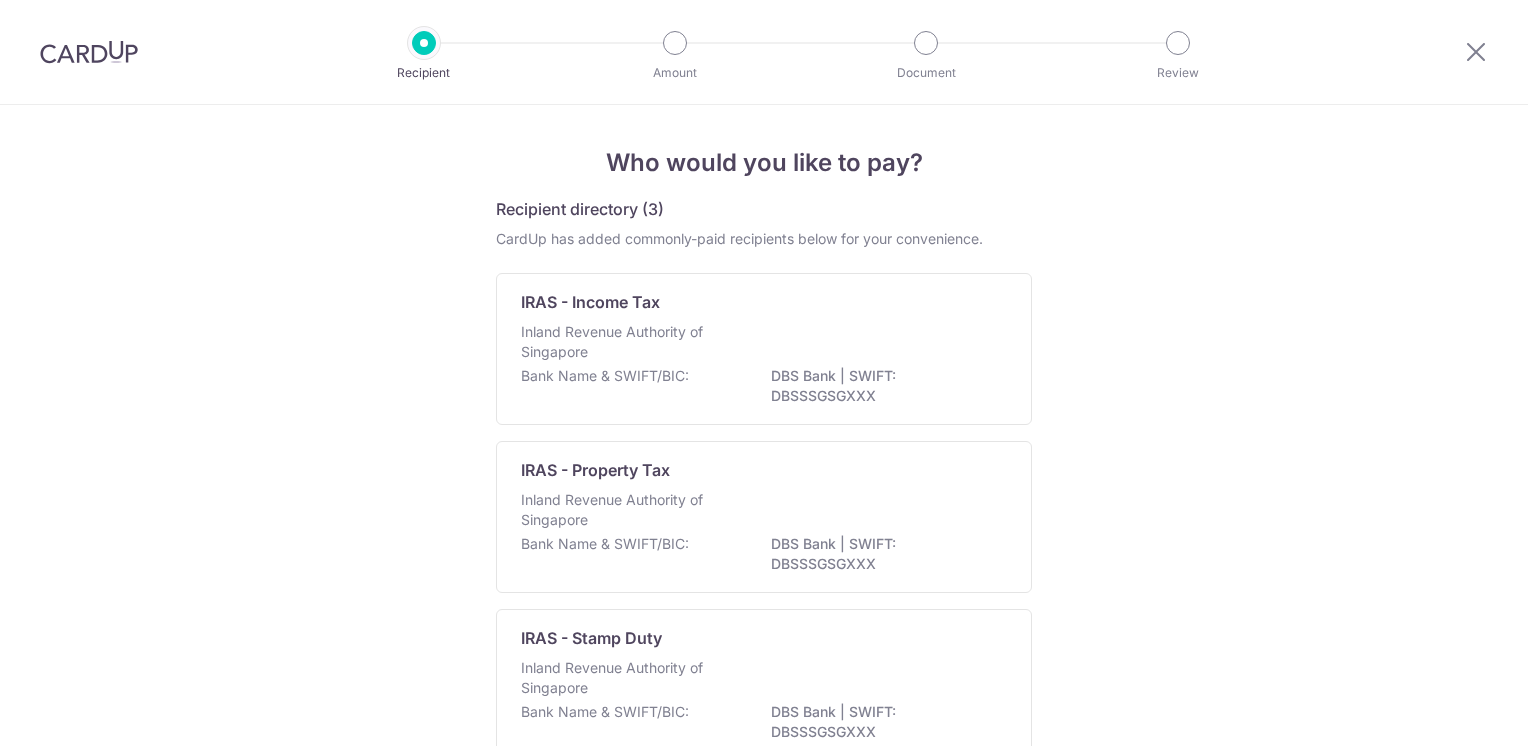 scroll, scrollTop: 0, scrollLeft: 0, axis: both 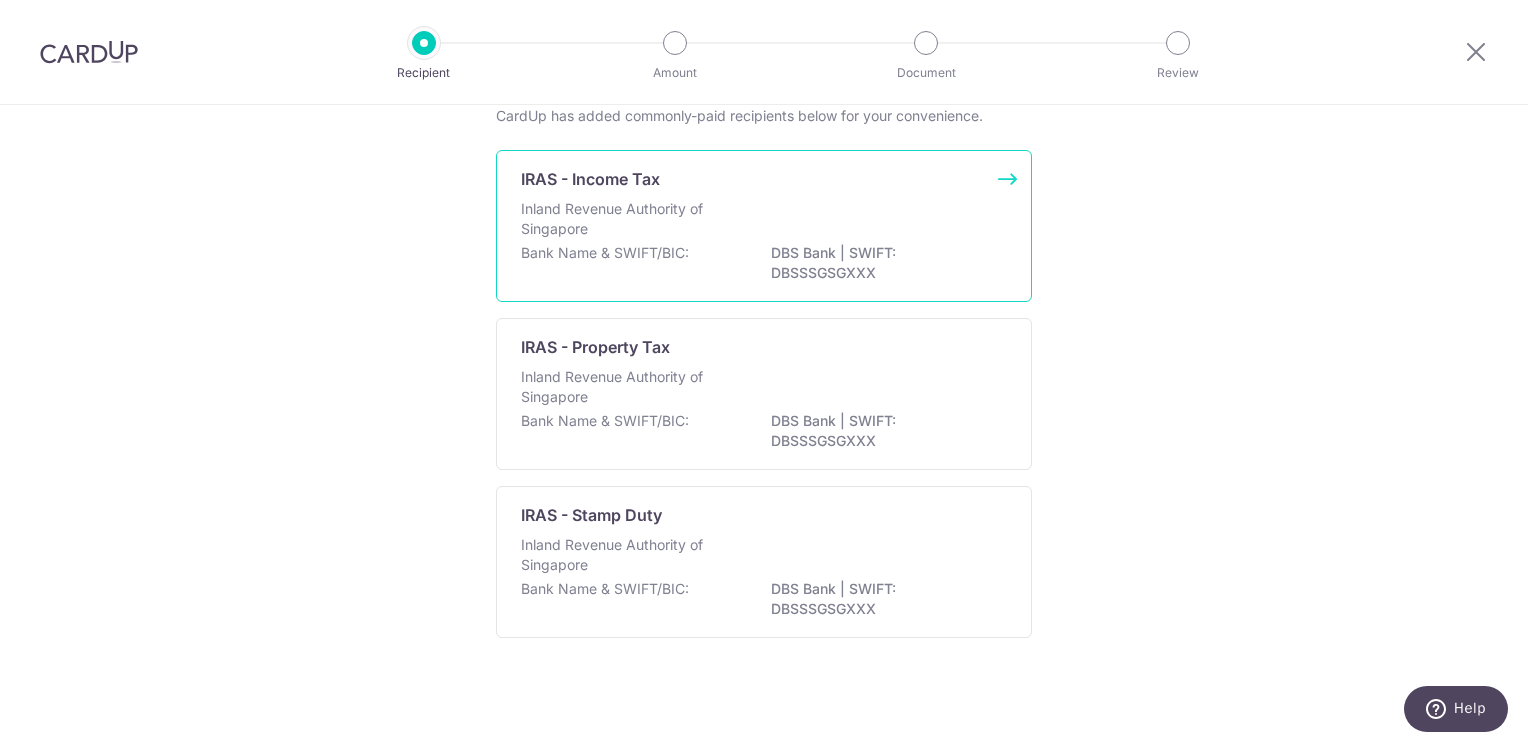 click on "Inland Revenue Authority of Singapore" at bounding box center [764, 221] 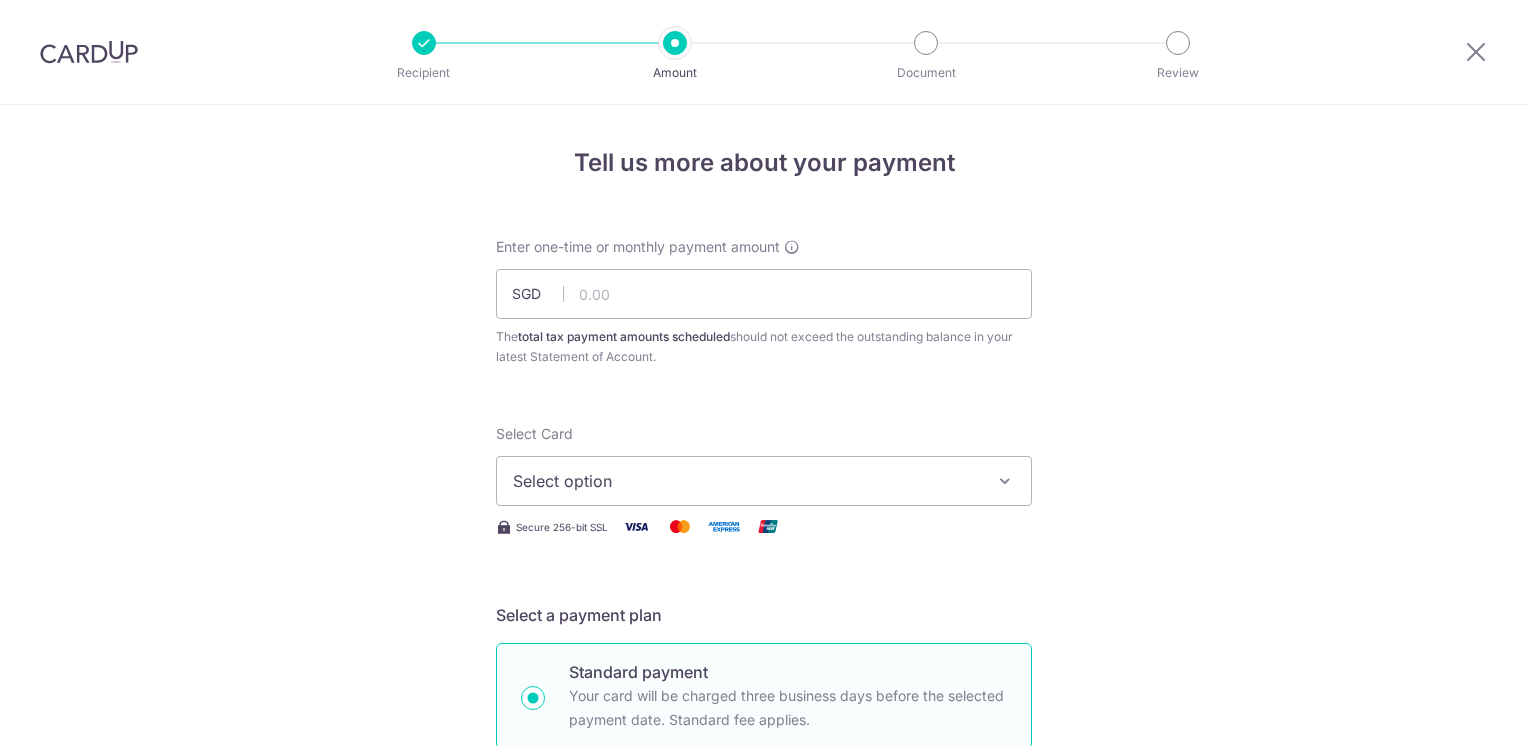 scroll, scrollTop: 0, scrollLeft: 0, axis: both 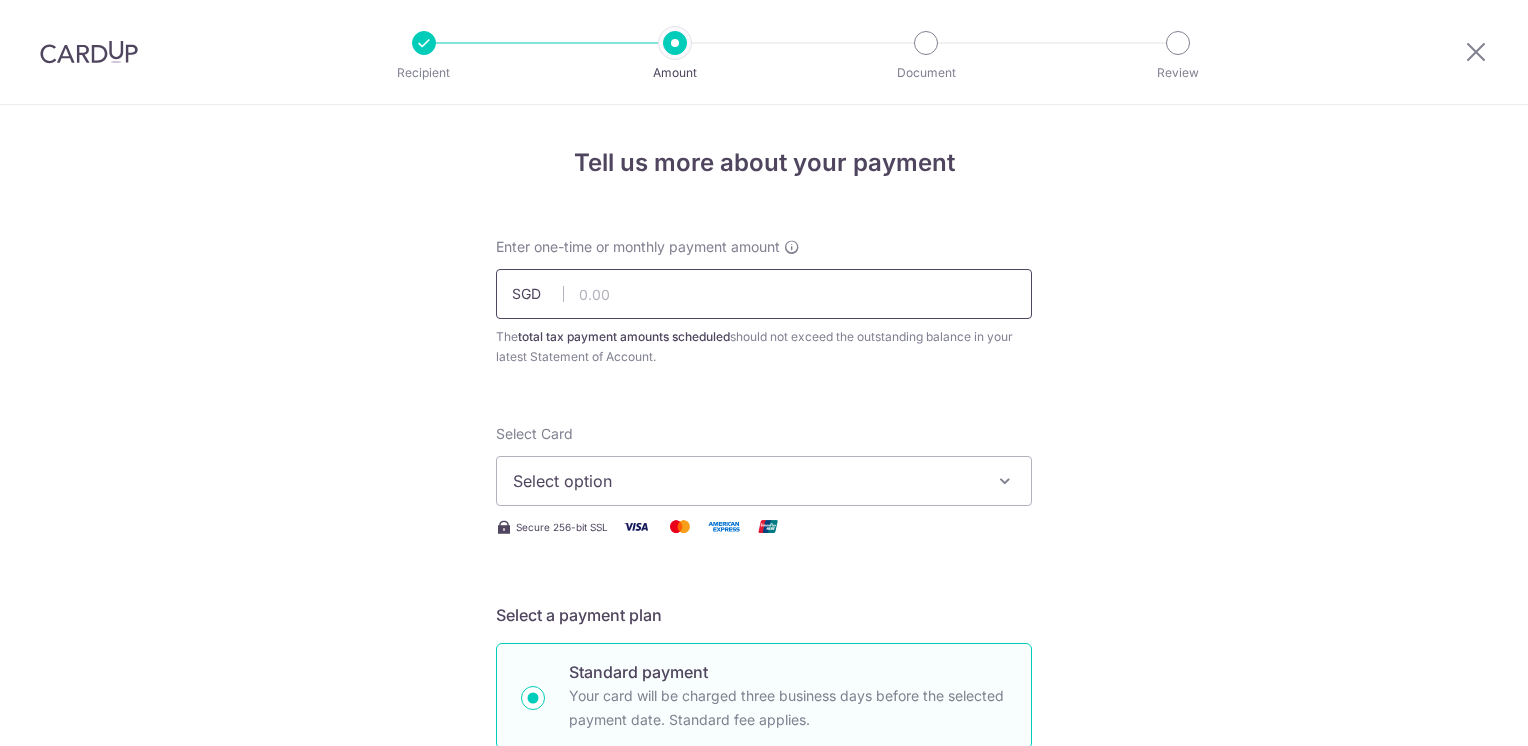 click at bounding box center [764, 294] 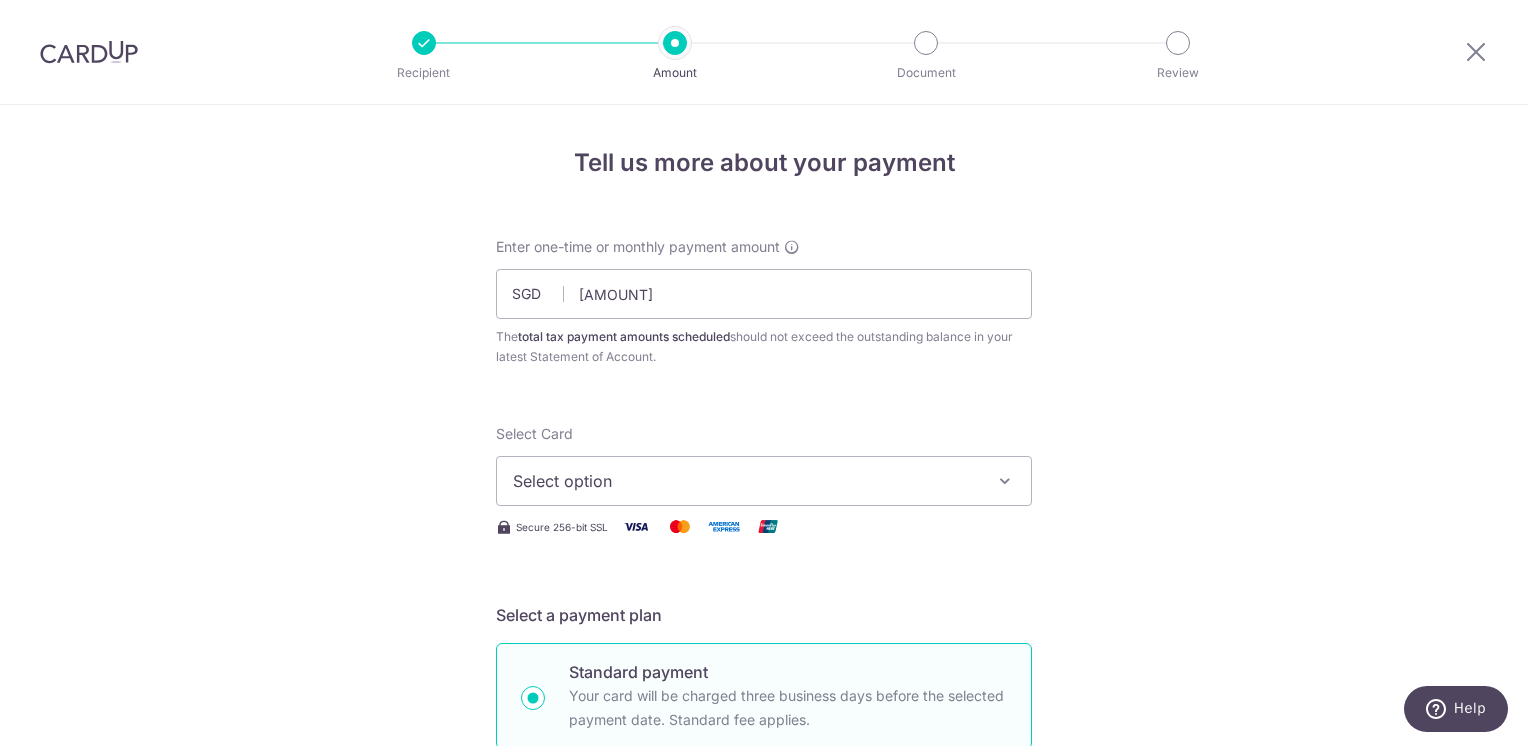 type on "22,011.25" 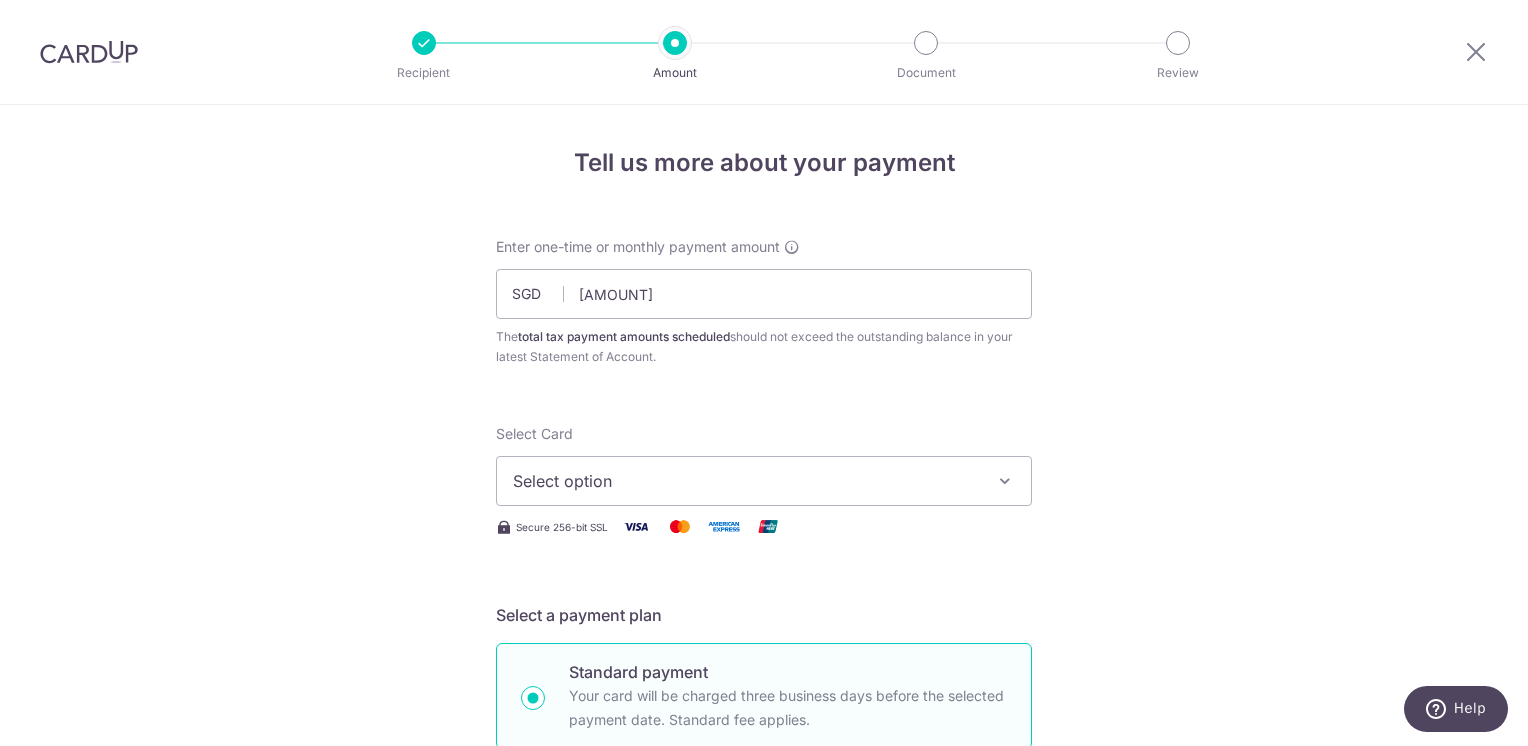 click on "Select option" at bounding box center (746, 481) 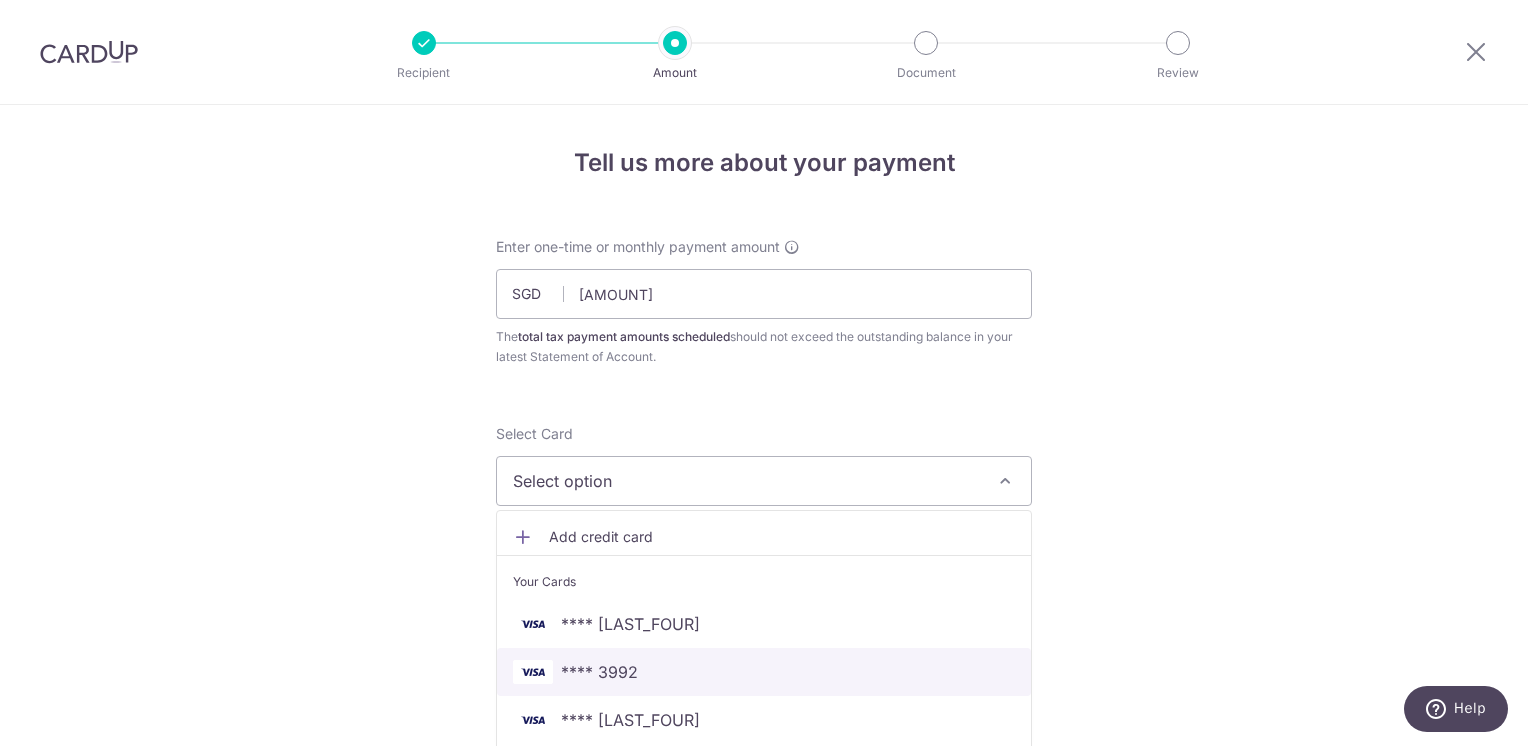 click on "**** 3992" at bounding box center [599, 672] 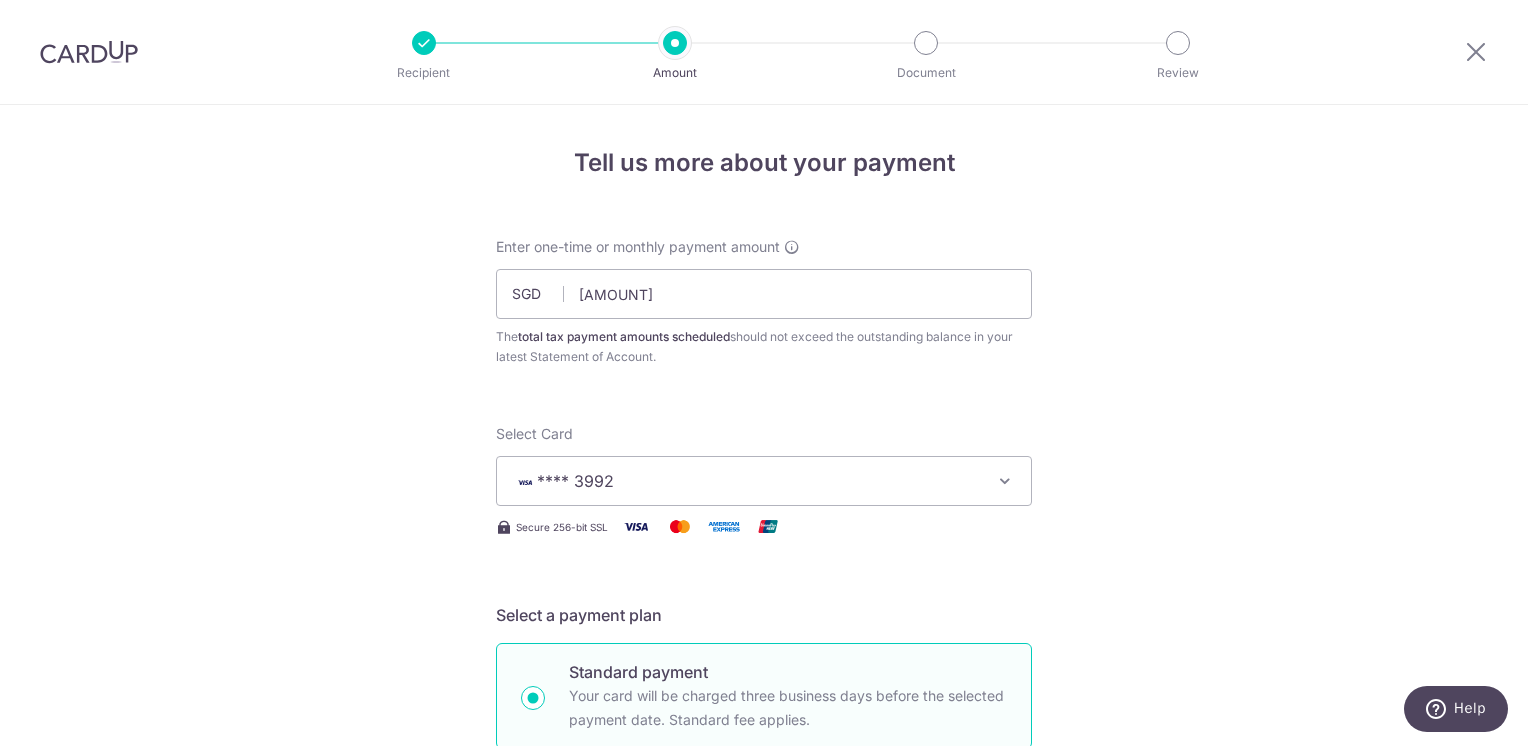 click on "Tell us more about your payment
Enter one-time or monthly payment amount
SGD
22,011.25
22011.25
The  total tax payment amounts scheduled  should not exceed the outstanding balance in your latest Statement of Account.
Select Card
**** 3992
Add credit card
Your Cards
**** 9724
**** 3992
**** 5959
Secure 256-bit SSL" at bounding box center (764, 1033) 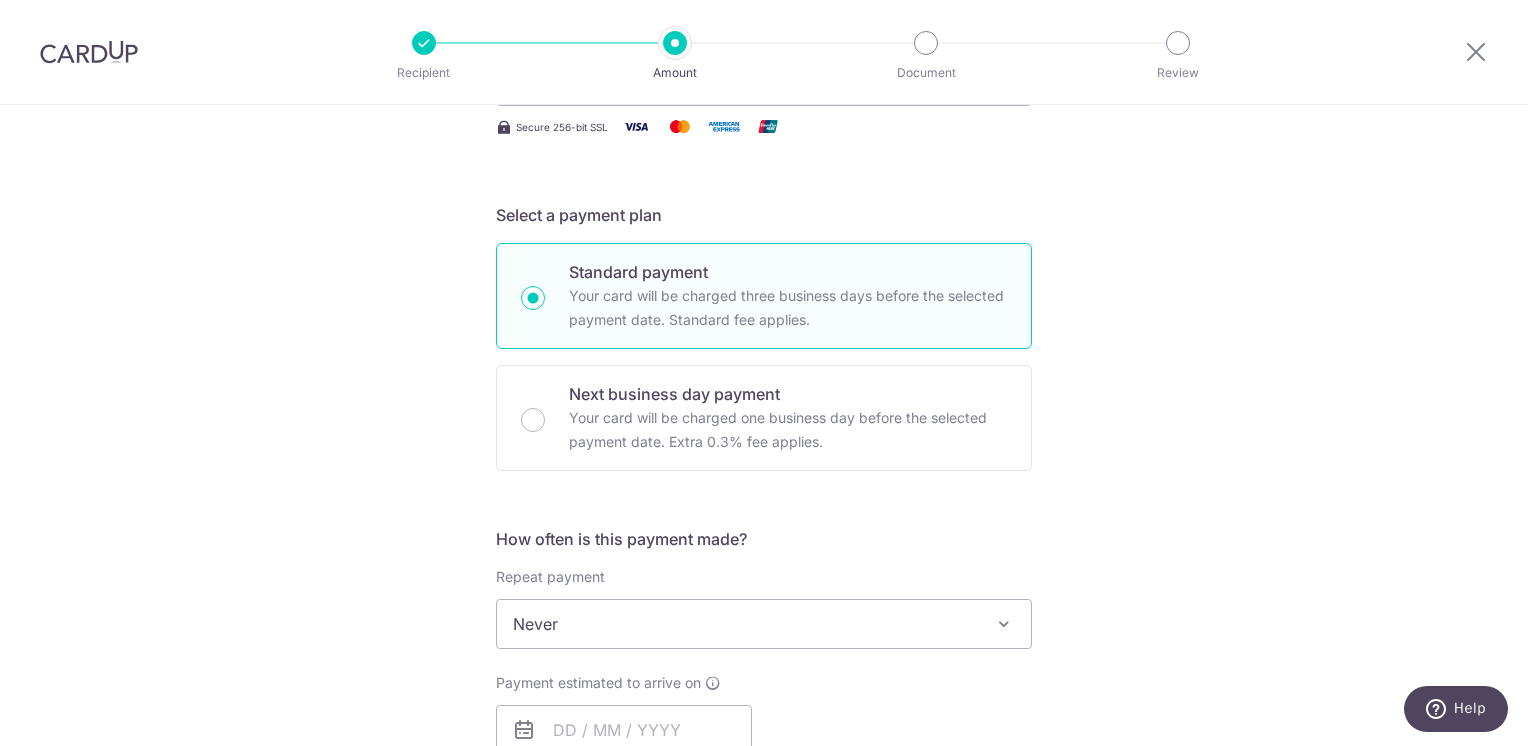 scroll, scrollTop: 440, scrollLeft: 0, axis: vertical 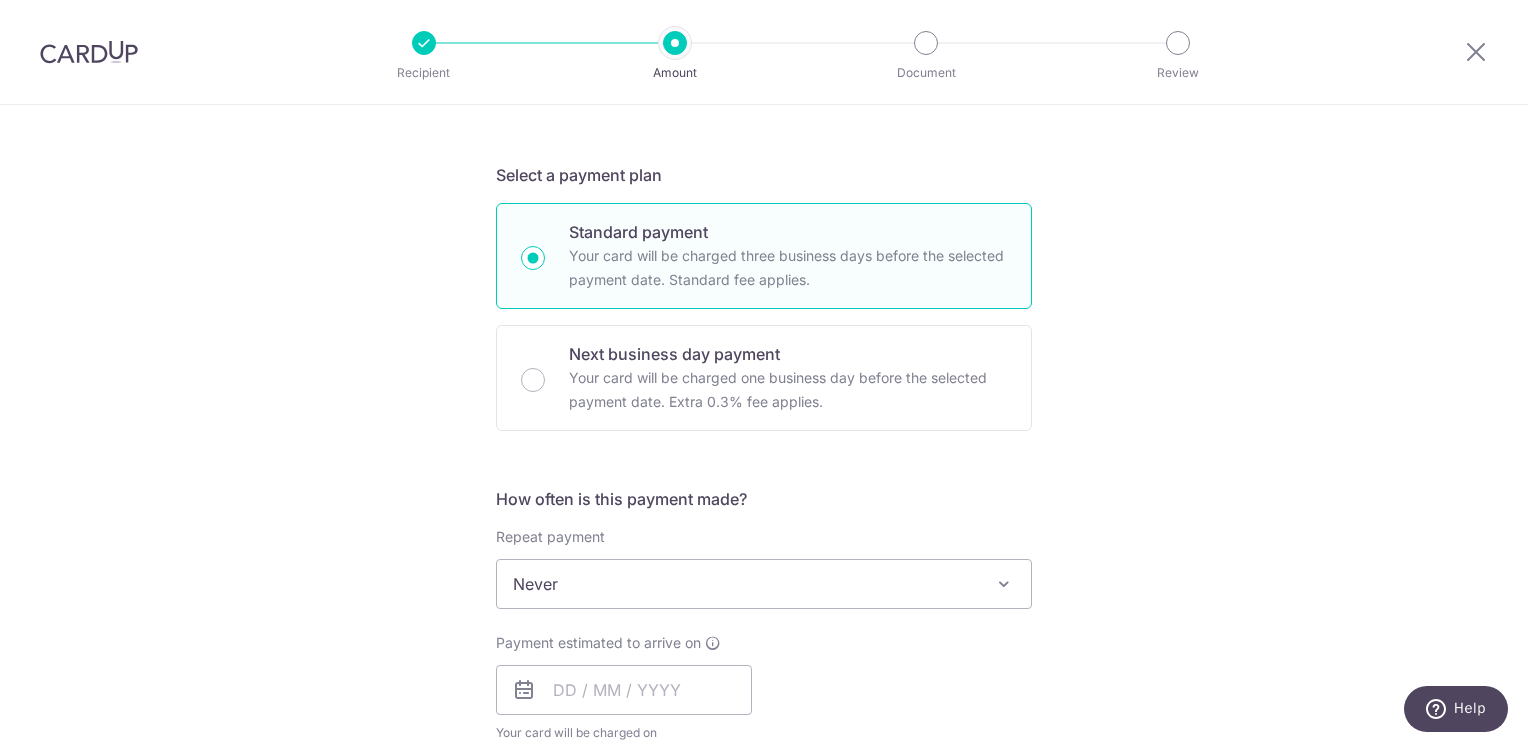 click on "Never" at bounding box center (764, 584) 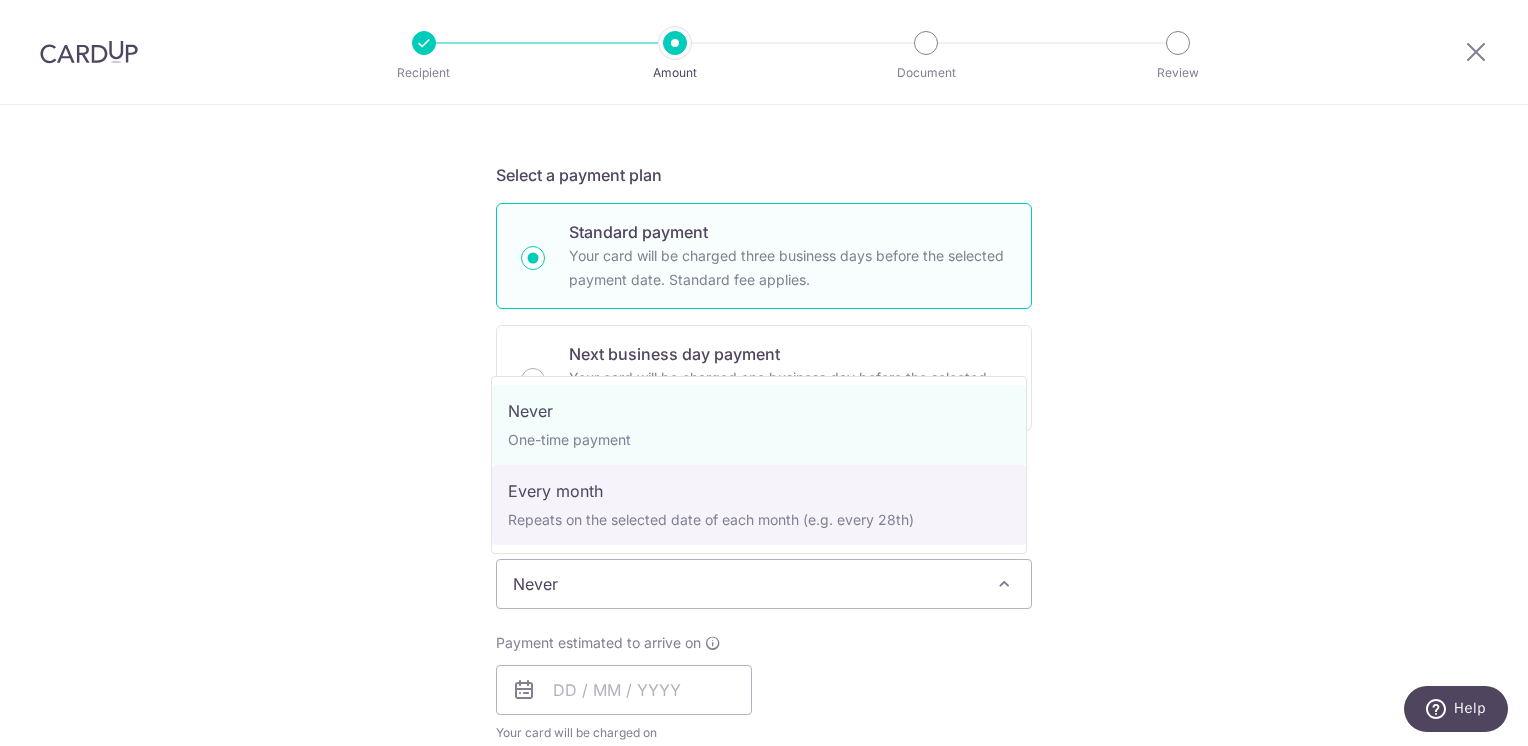 select on "3" 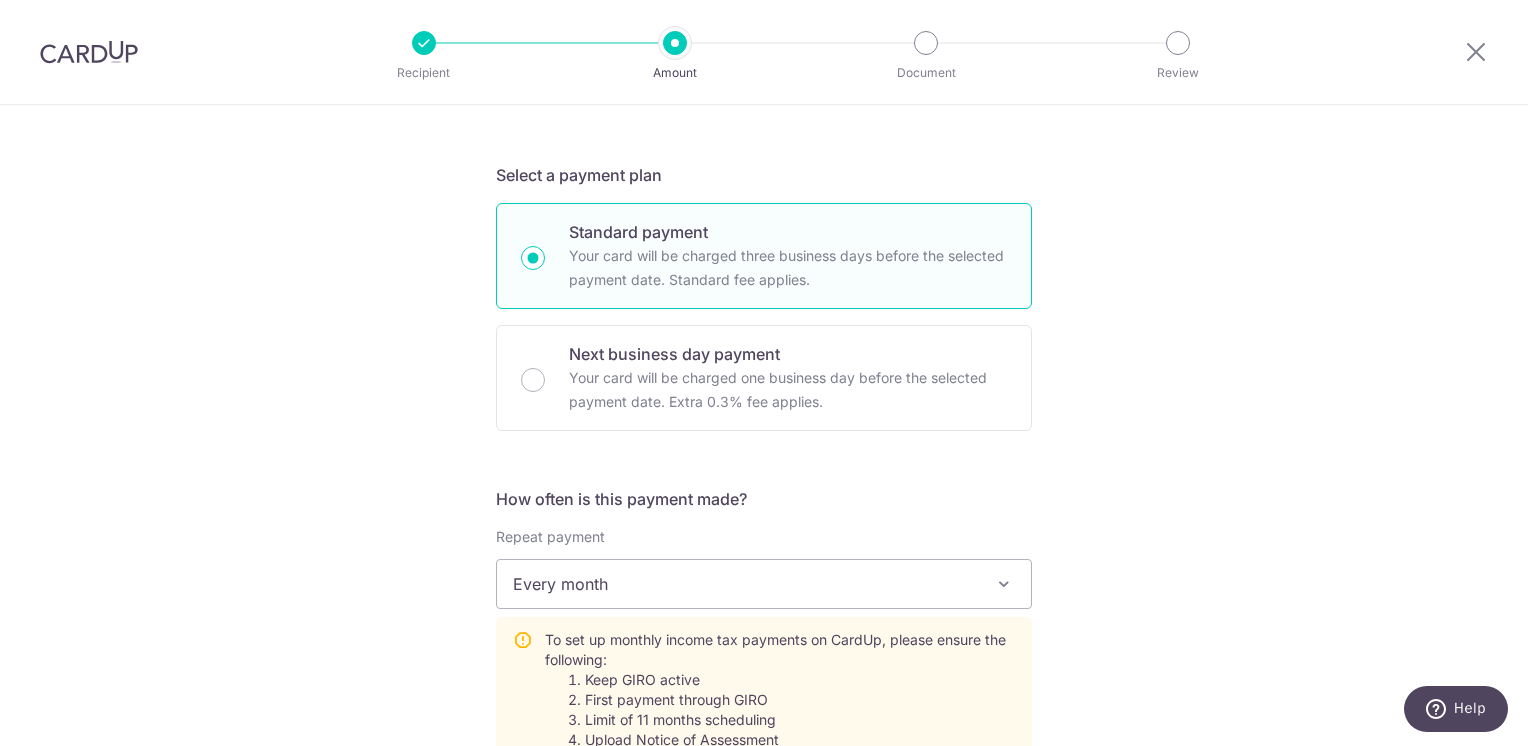 click on "Tell us more about your payment
Enter one-time or monthly payment amount
SGD
22,011.25
22011.25
The  total tax payment amounts scheduled  should not exceed the outstanding balance in your latest Statement of Account.
Select Card
**** 3992
Add credit card
Your Cards
**** 9724
**** 3992
**** 5959
Secure 256-bit SSL" at bounding box center [764, 707] 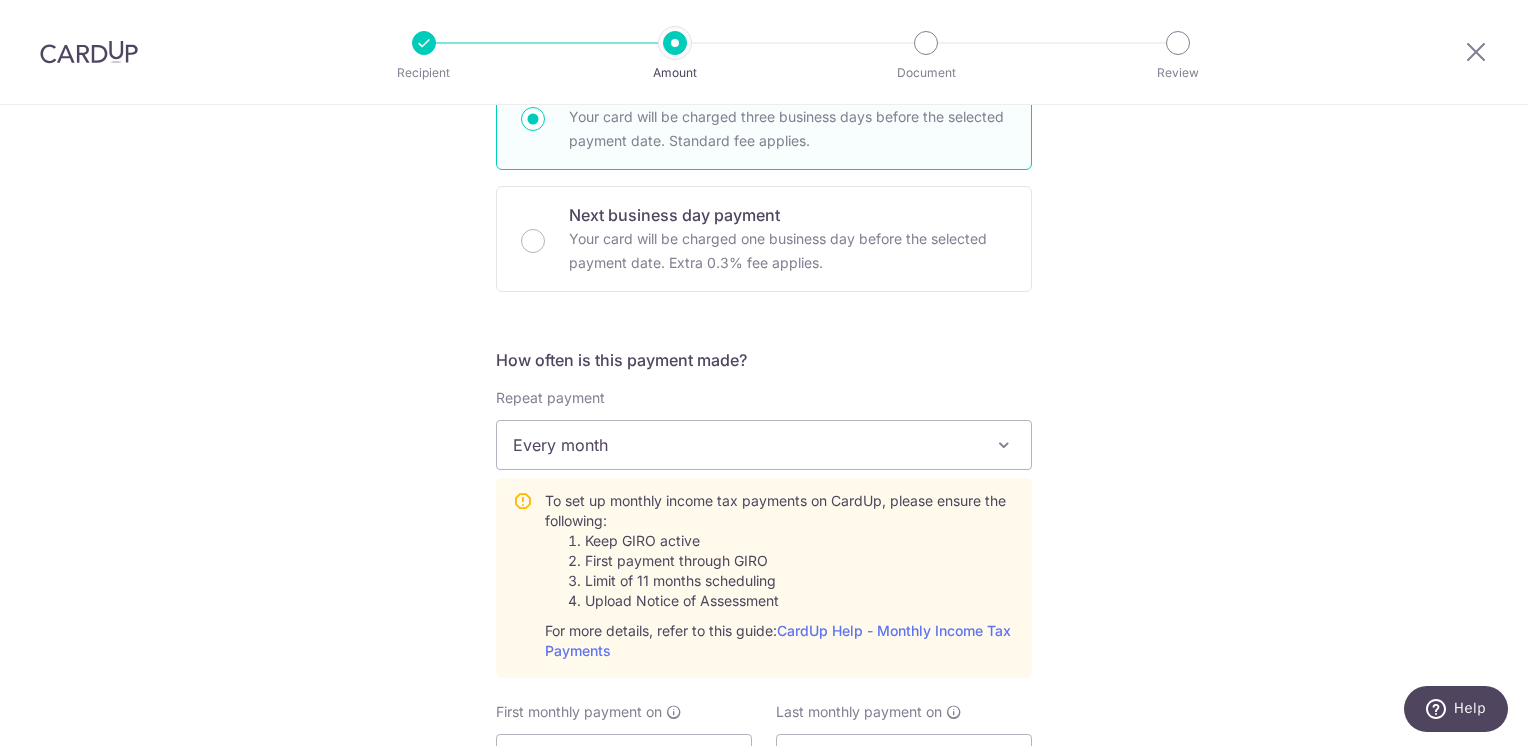 scroll, scrollTop: 600, scrollLeft: 0, axis: vertical 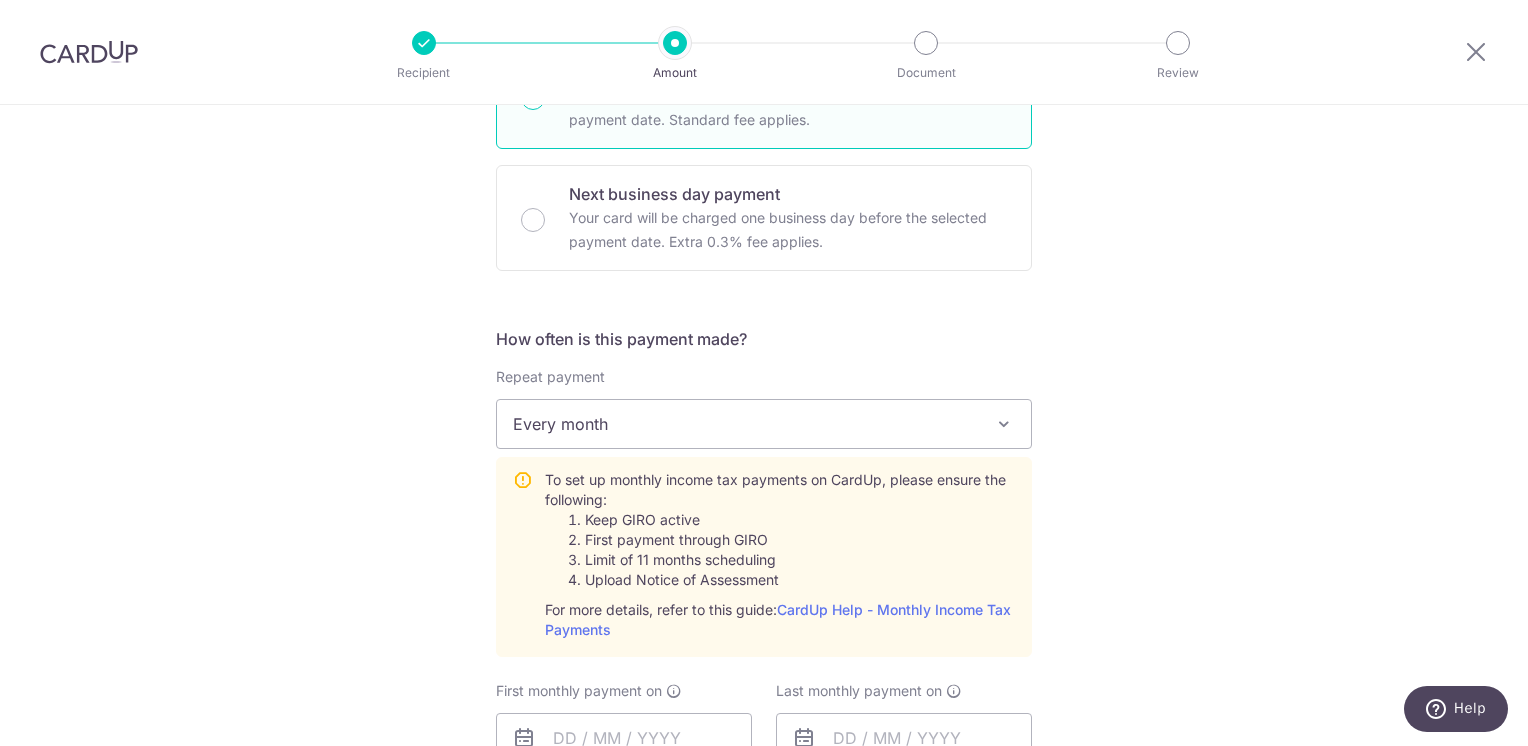 click on "Tell us more about your payment
Enter one-time or monthly payment amount
SGD
22,011.25
22011.25
The  total tax payment amounts scheduled  should not exceed the outstanding balance in your latest Statement of Account.
Select Card
**** 3992
Add credit card
Your Cards
**** 9724
**** 3992
**** 5959
Secure 256-bit SSL" at bounding box center (764, 547) 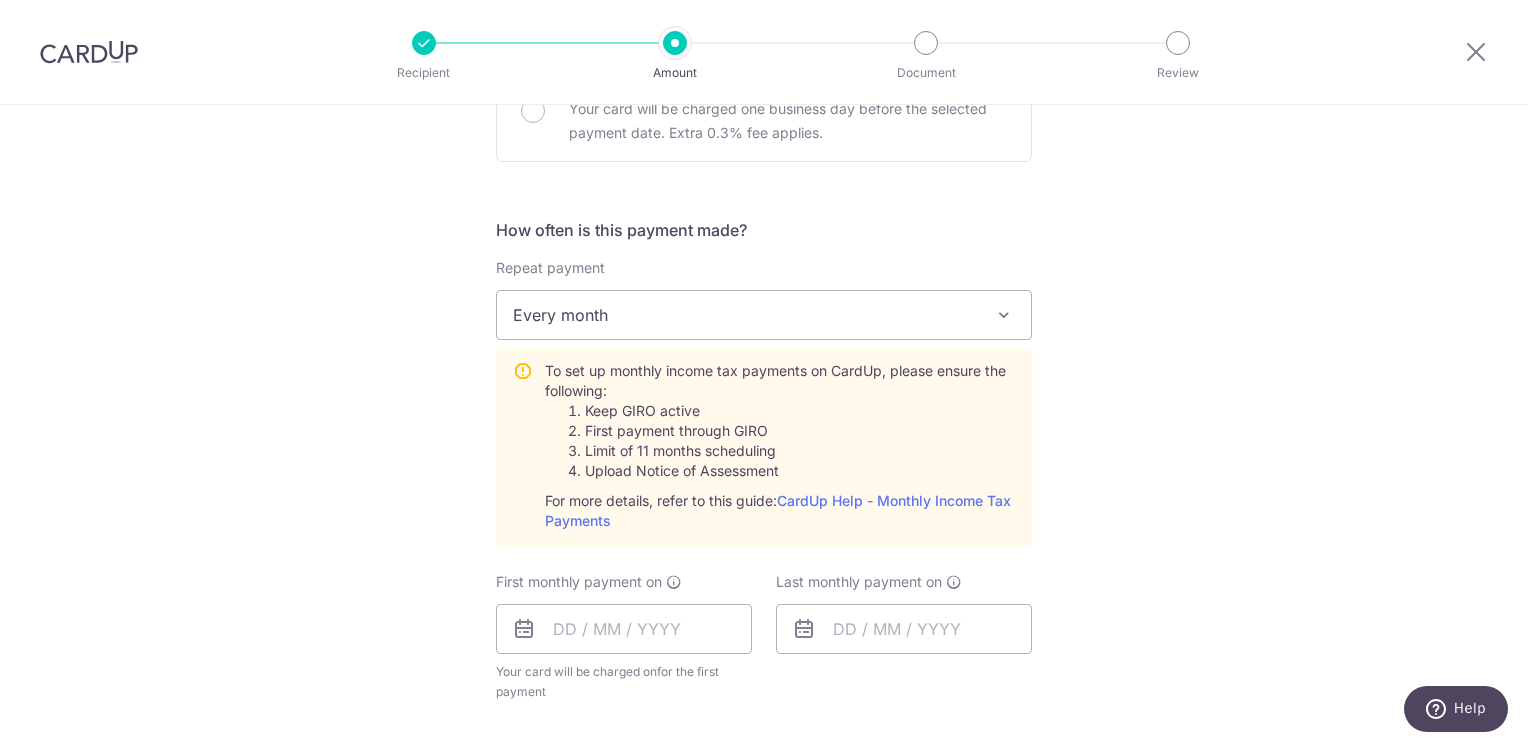 scroll, scrollTop: 760, scrollLeft: 0, axis: vertical 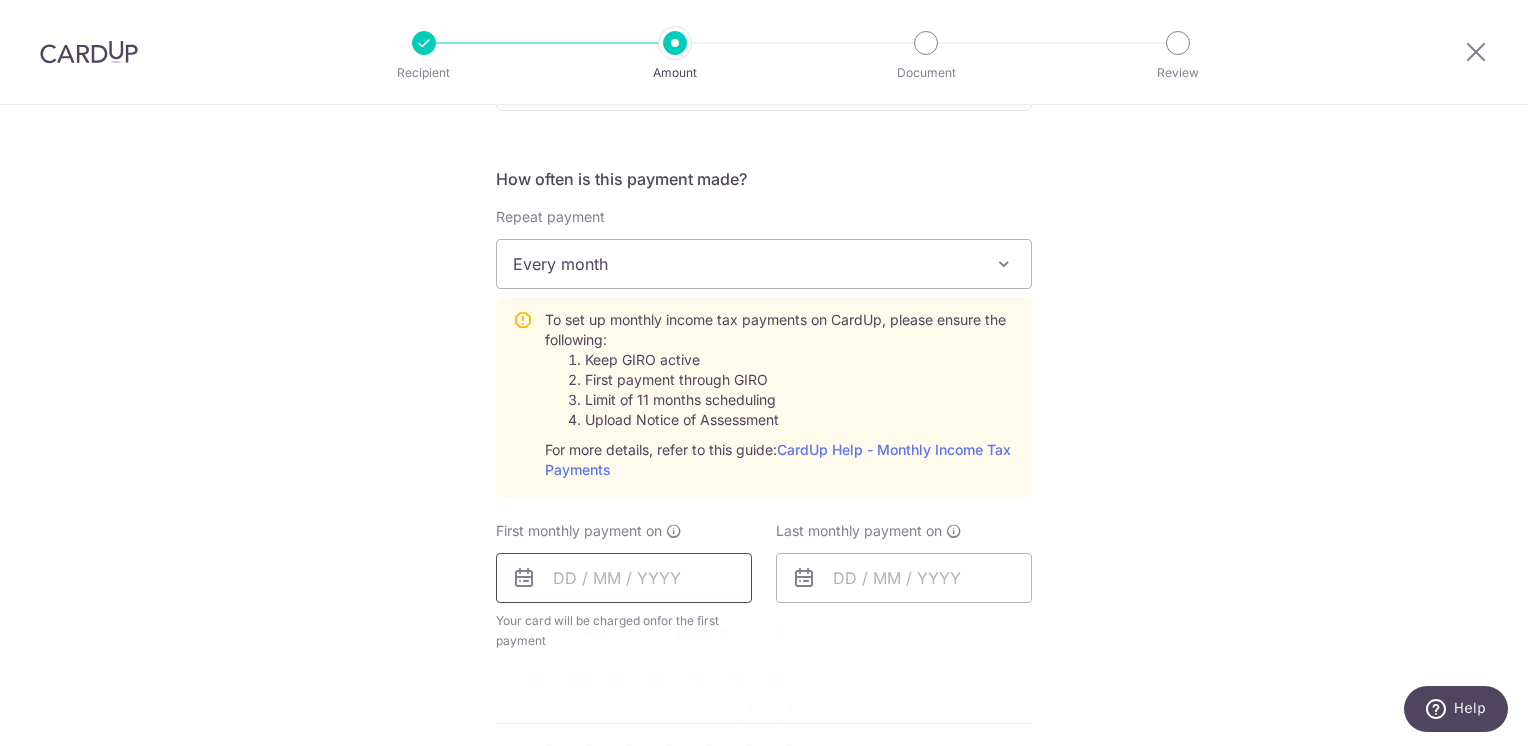 click at bounding box center (624, 578) 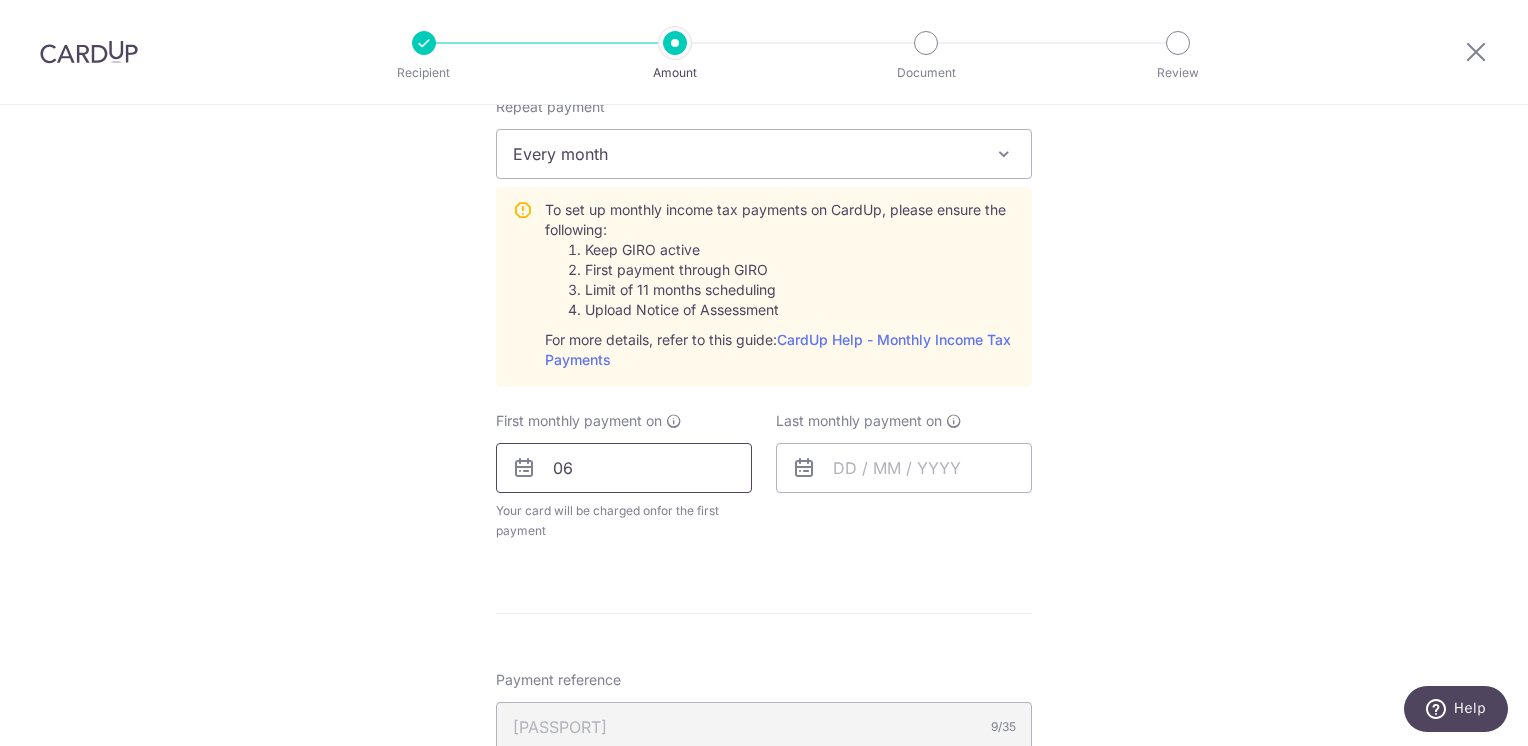 scroll, scrollTop: 876, scrollLeft: 0, axis: vertical 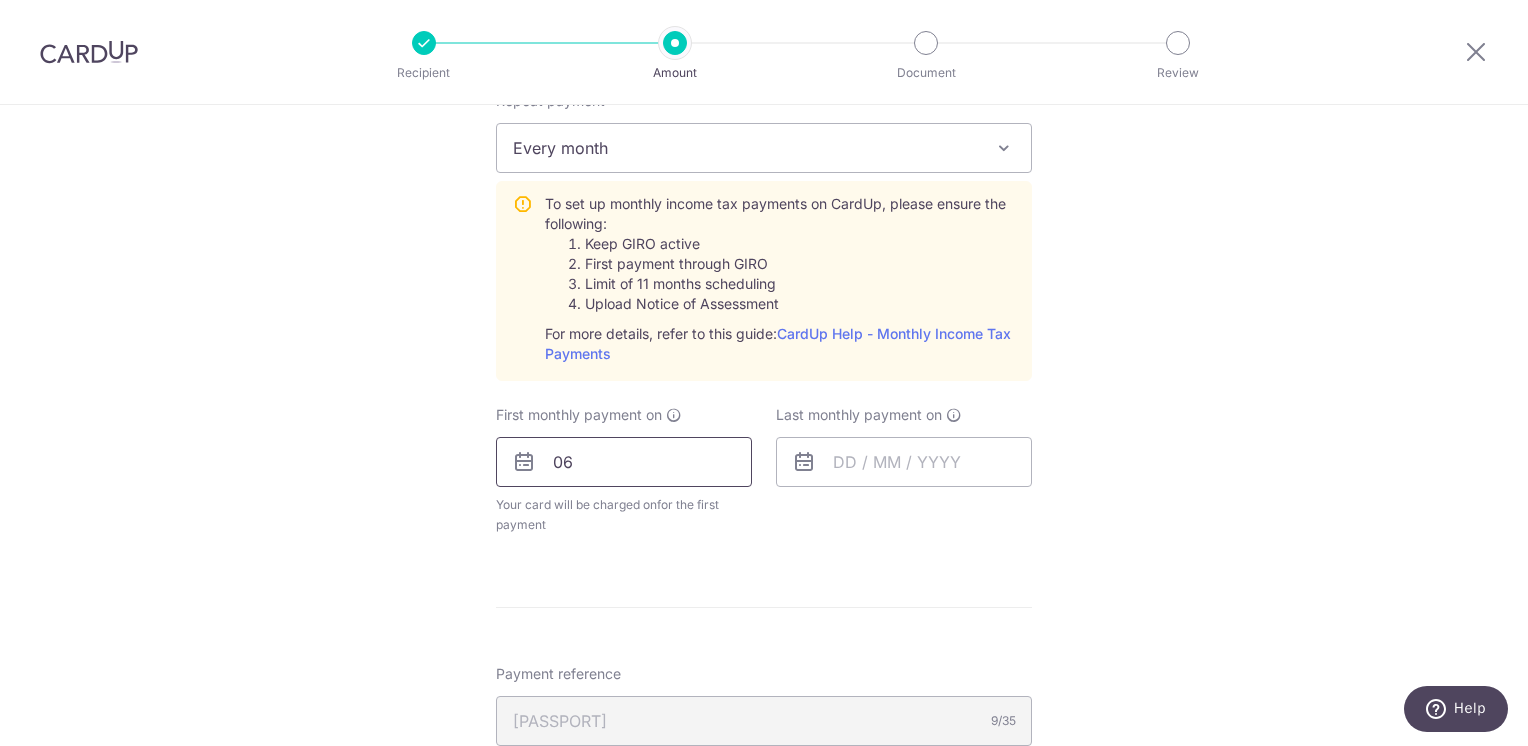 click on "06" at bounding box center [624, 462] 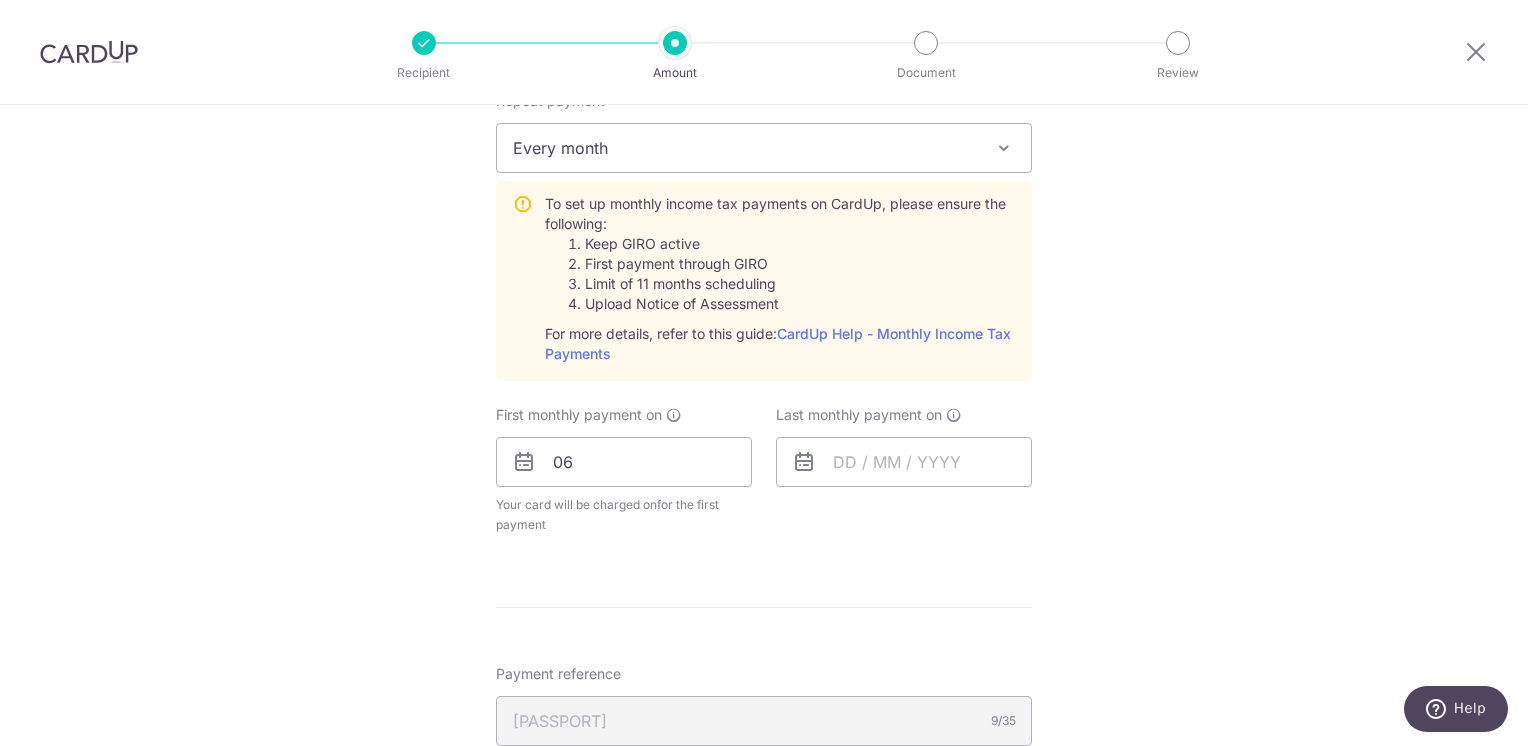click at bounding box center [524, 462] 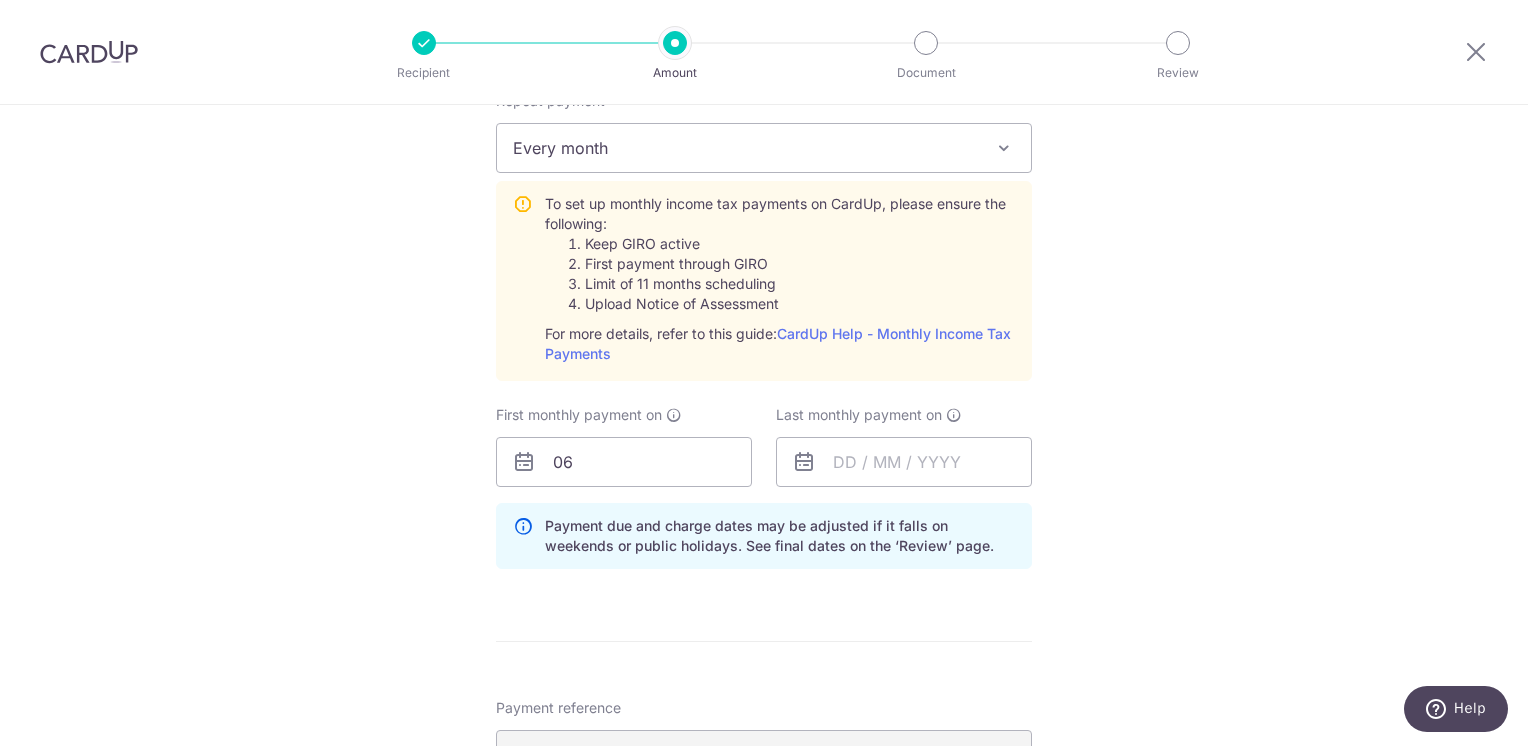 click at bounding box center [524, 462] 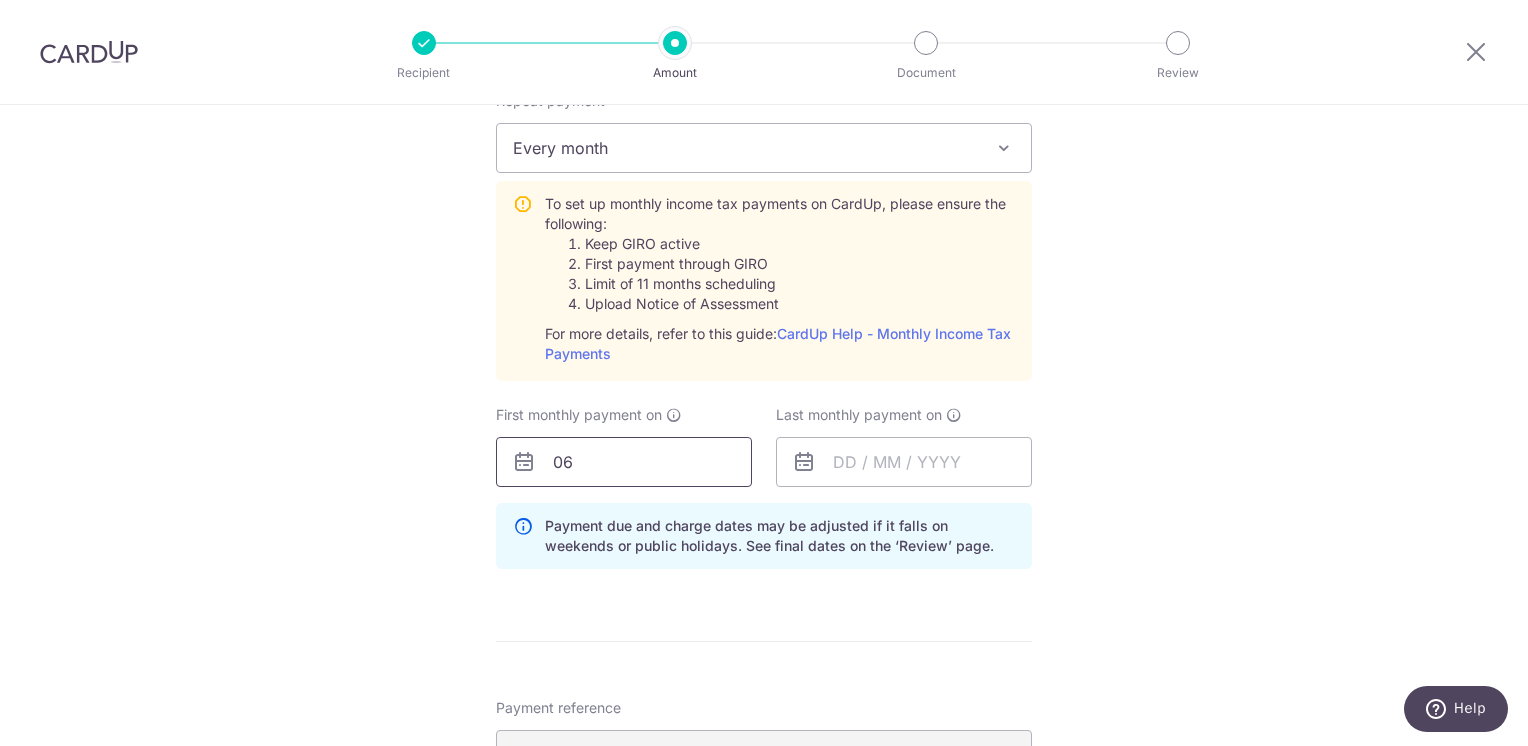 click on "06" at bounding box center [624, 462] 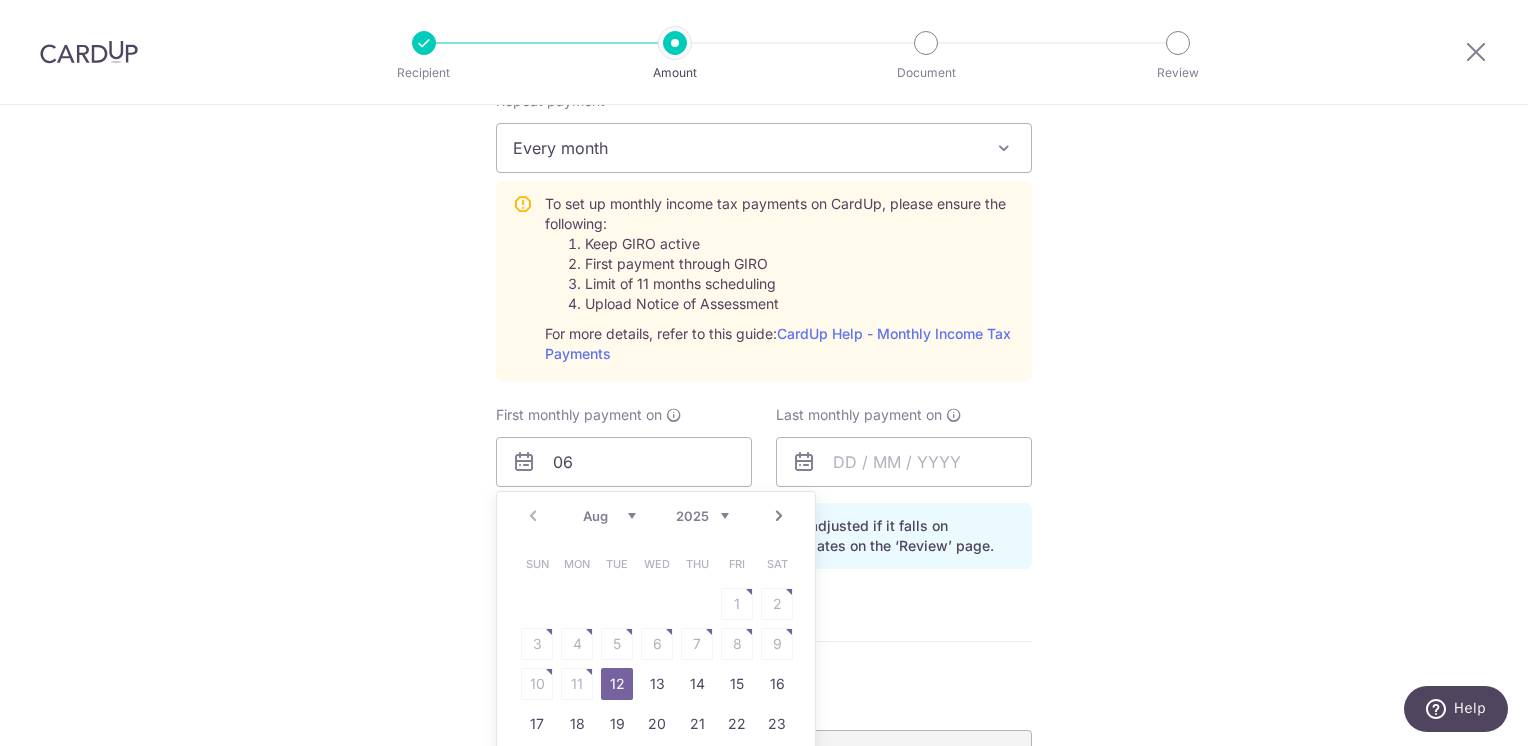 click on "Aug Sep Oct Nov Dec" at bounding box center (609, 516) 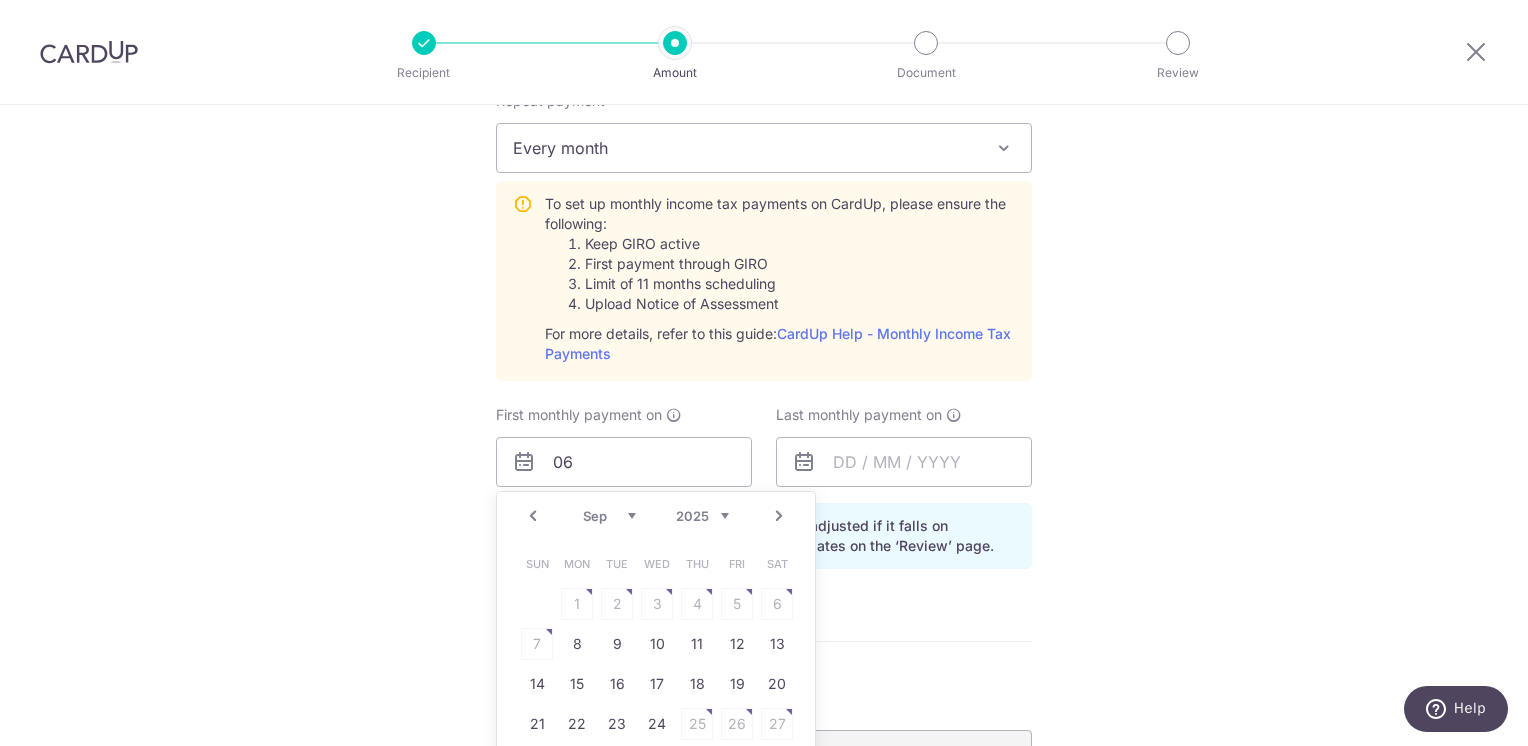 click on "Sun Mon Tue Wed Thu Fri Sat   1 2 3 4 5 6 7 8 9 10 11 12 13 14 15 16 17 18 19 20 21 22 23 24 25 26 27 28 29 30" at bounding box center (657, 664) 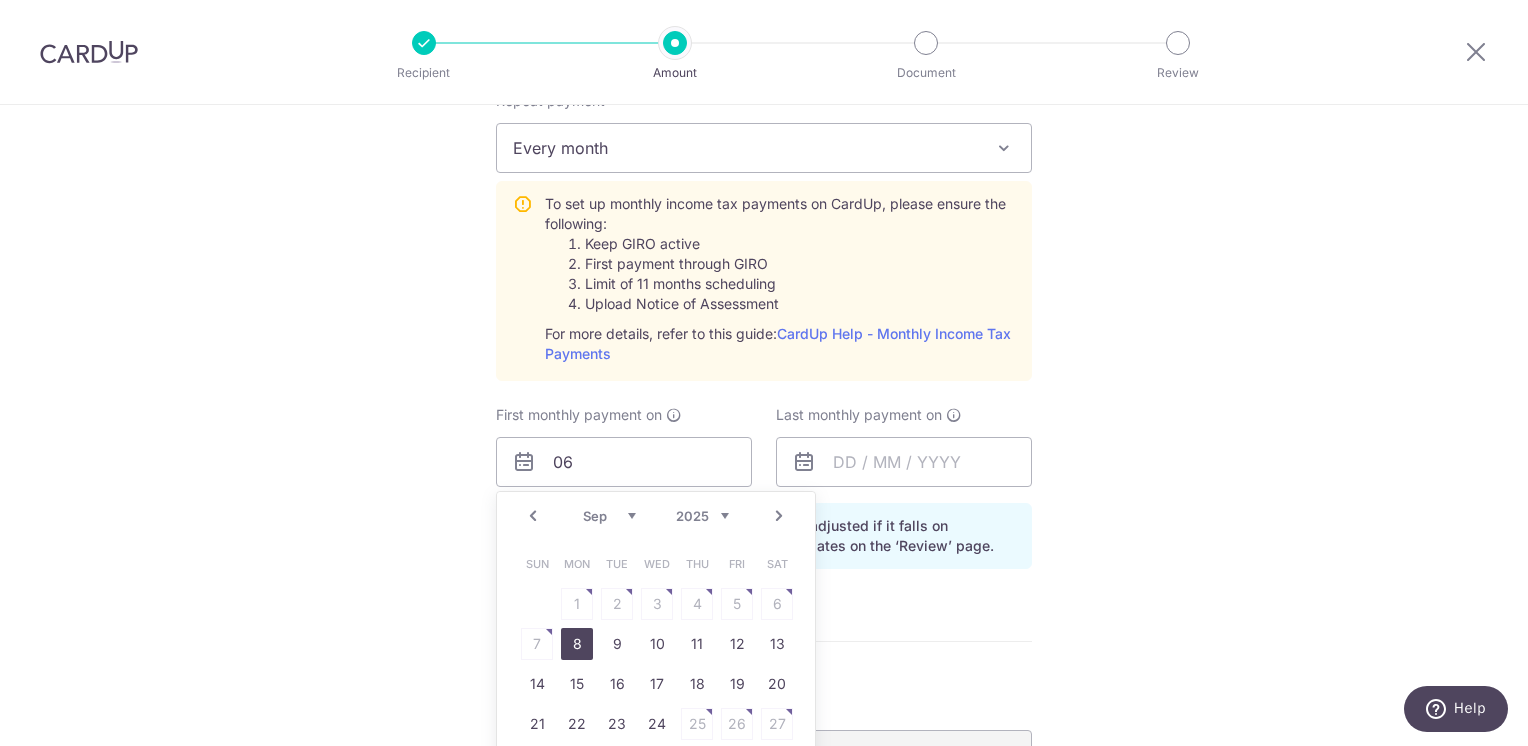 click on "8" at bounding box center [577, 644] 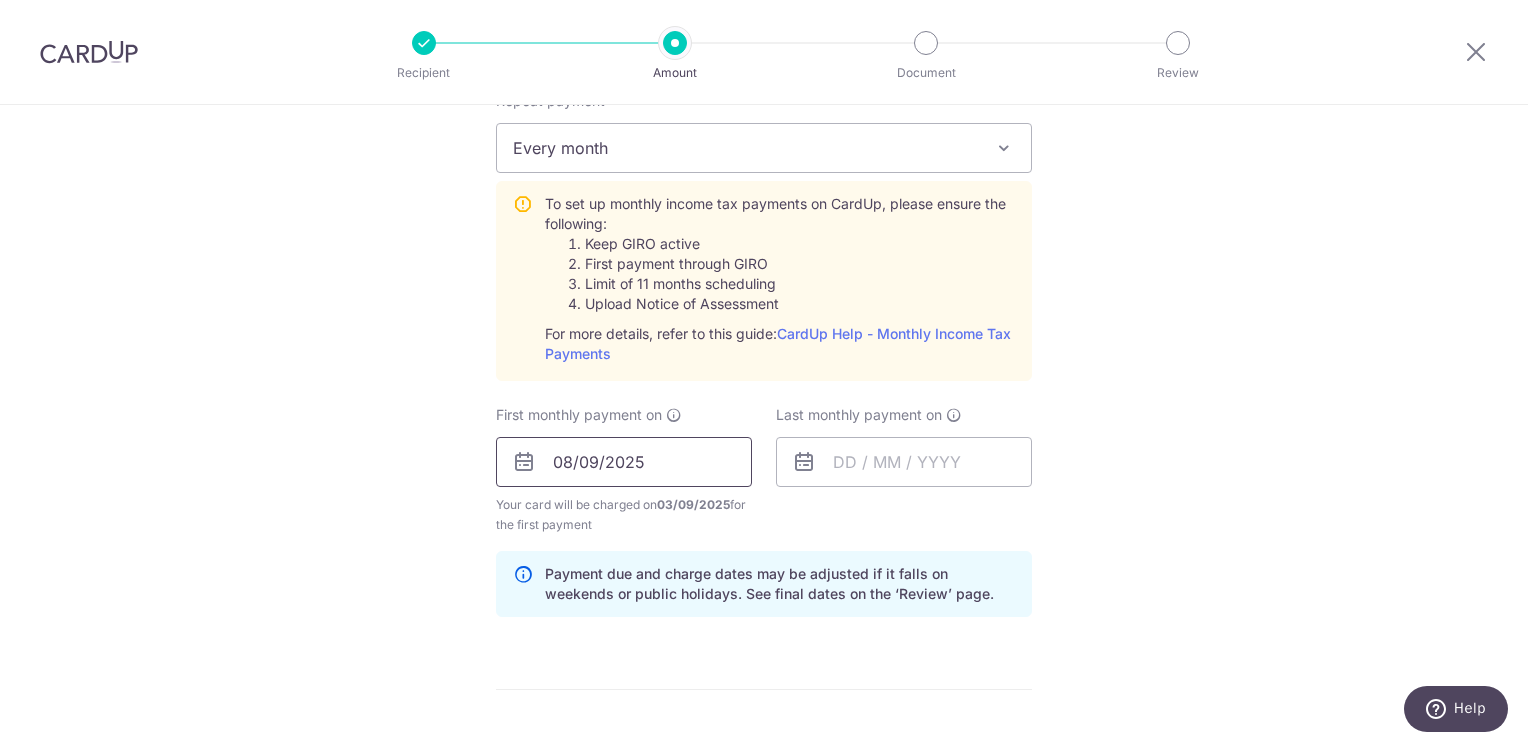 click on "08/09/2025" at bounding box center (624, 462) 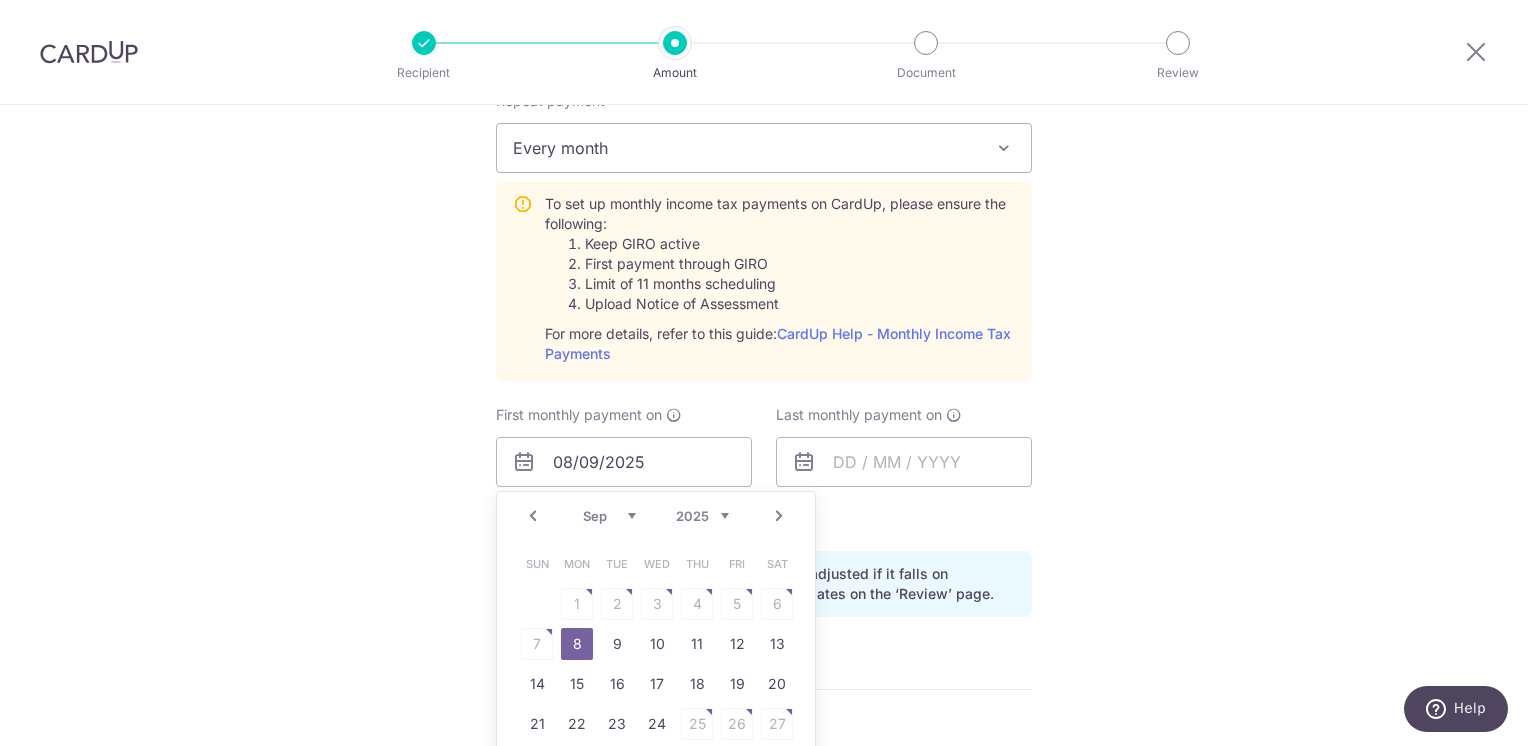 click on "Sun Mon Tue Wed Thu Fri Sat   1 2 3 4 5 6 7 8 9 10 11 12 13 14 15 16 17 18 19 20 21 22 23 24 25 26 27 28 29 30" at bounding box center [657, 664] 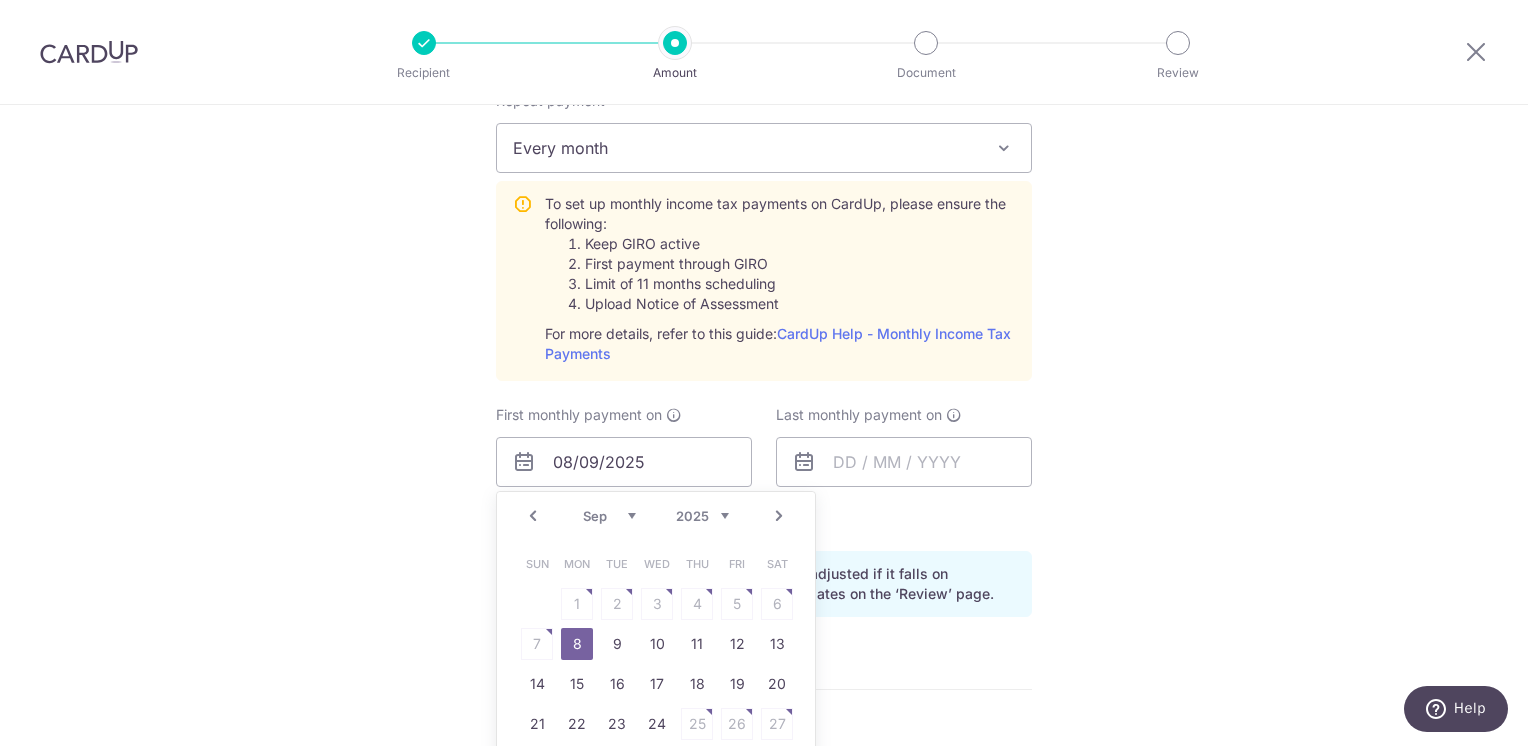 click on "Prev" at bounding box center [533, 516] 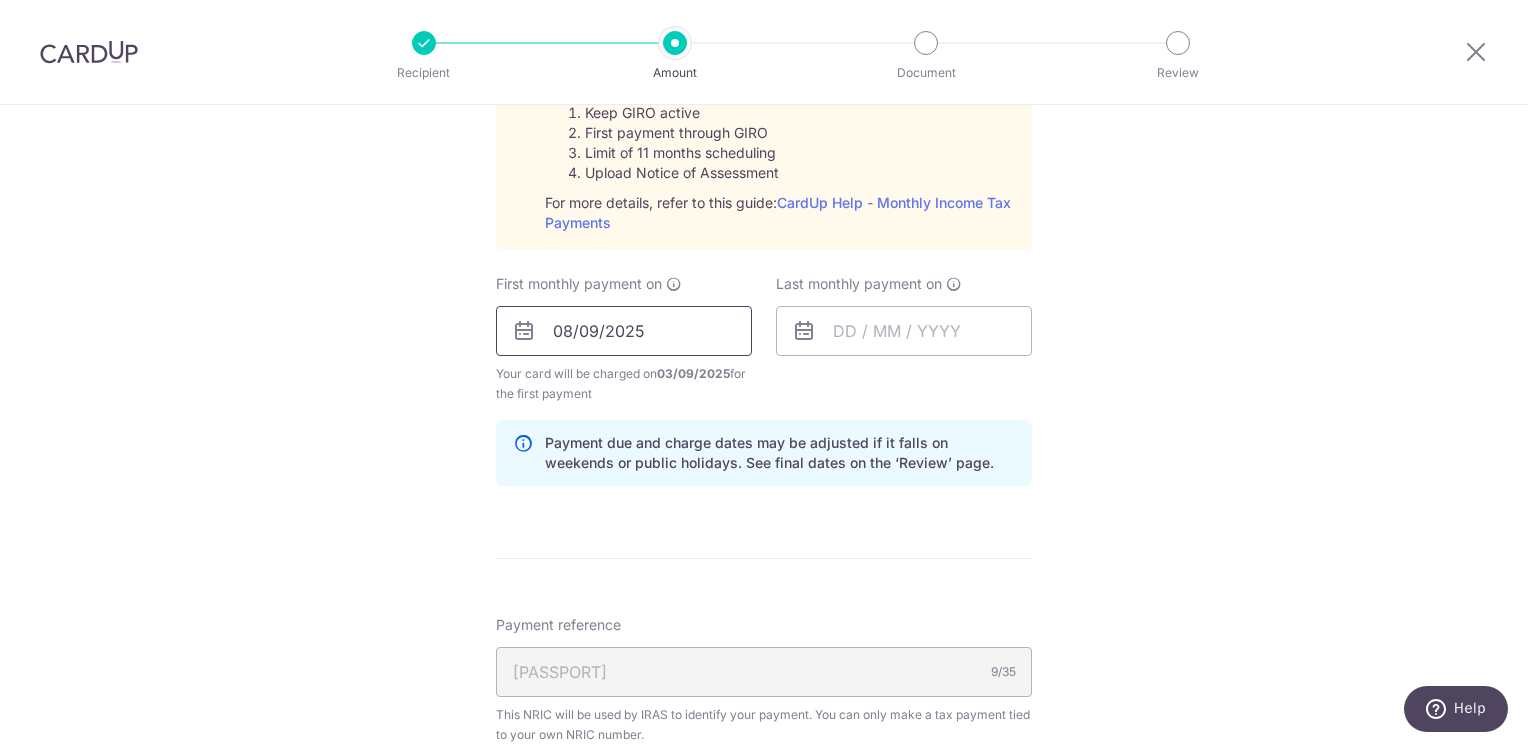scroll, scrollTop: 1010, scrollLeft: 0, axis: vertical 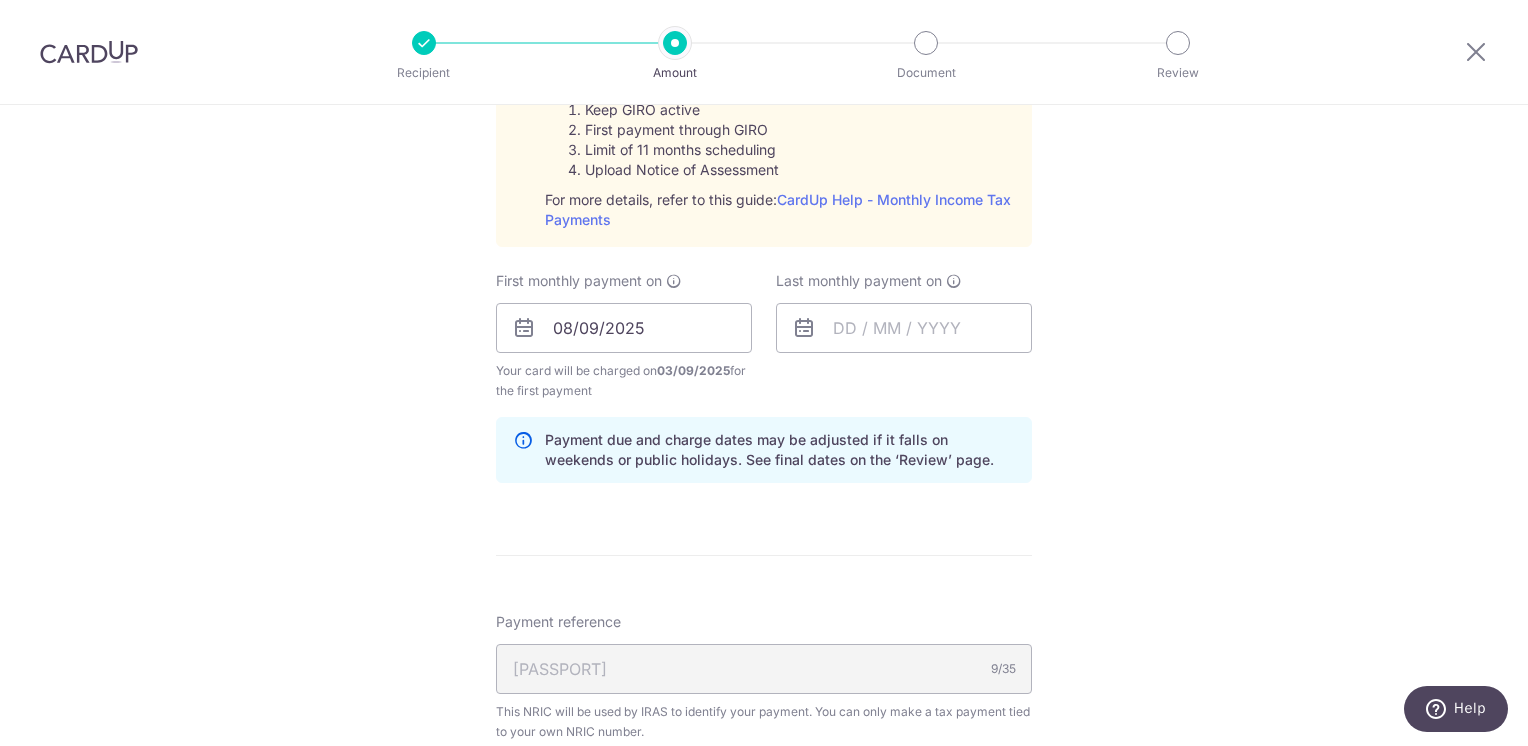 click at bounding box center [524, 328] 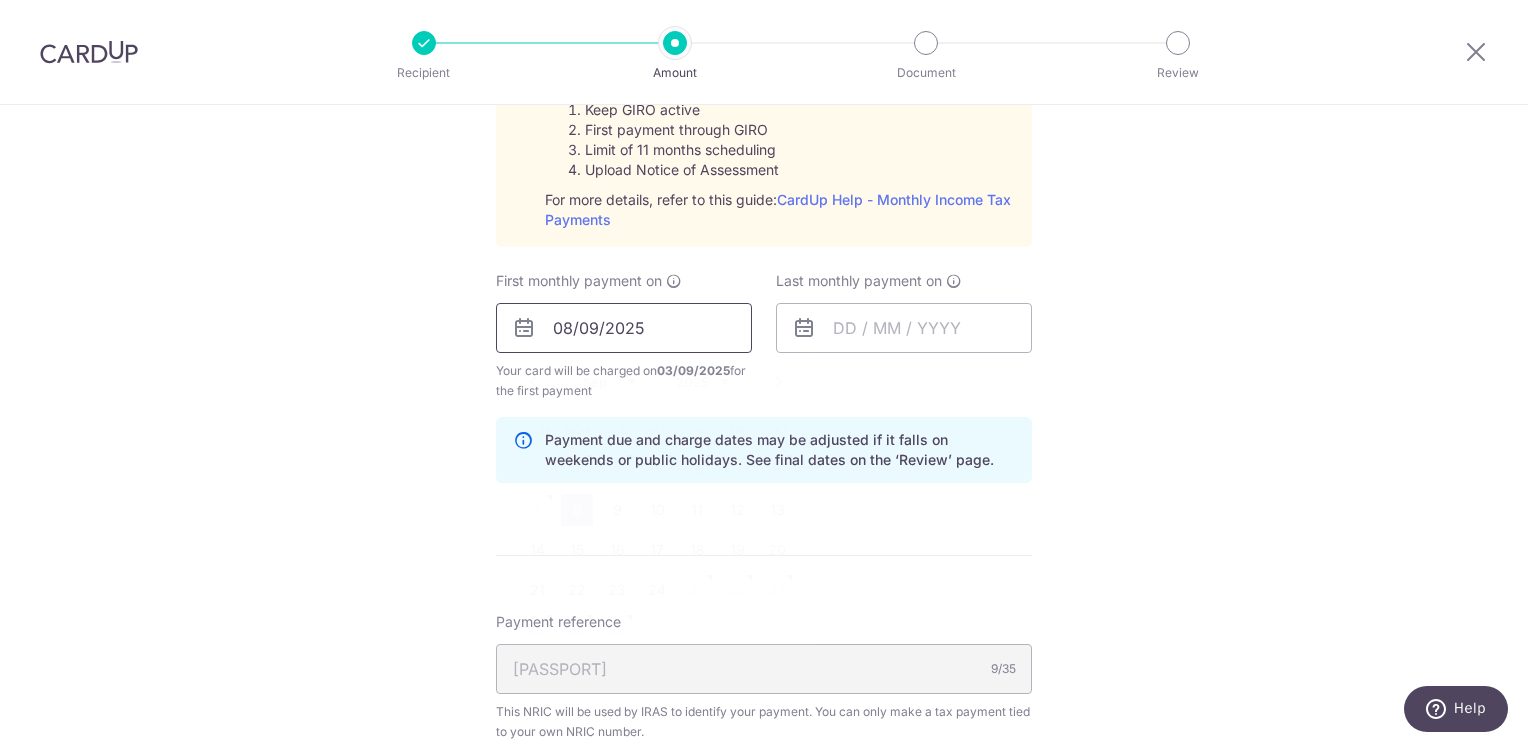 click on "08/09/2025" at bounding box center [624, 328] 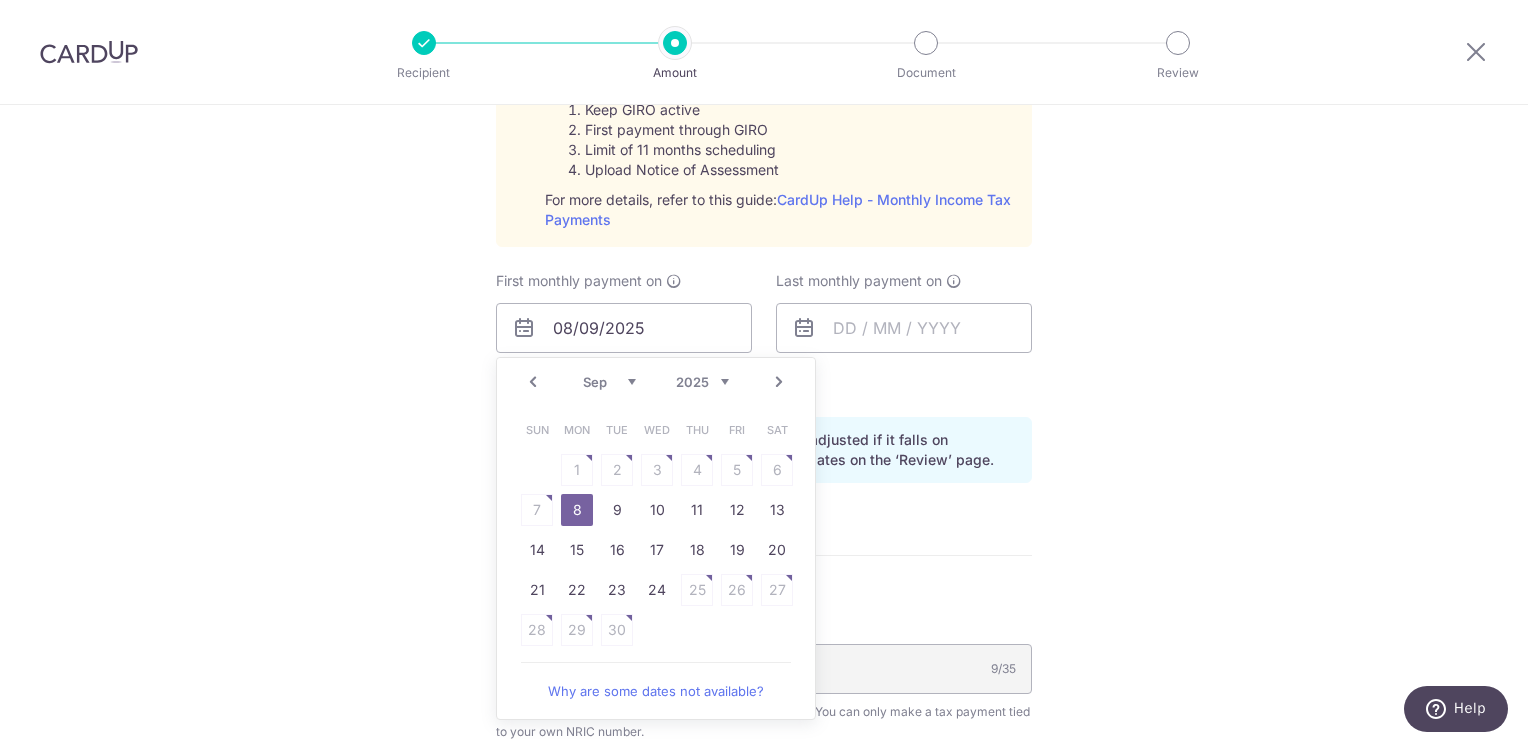 click on "Why are some dates not available?" at bounding box center (656, 691) 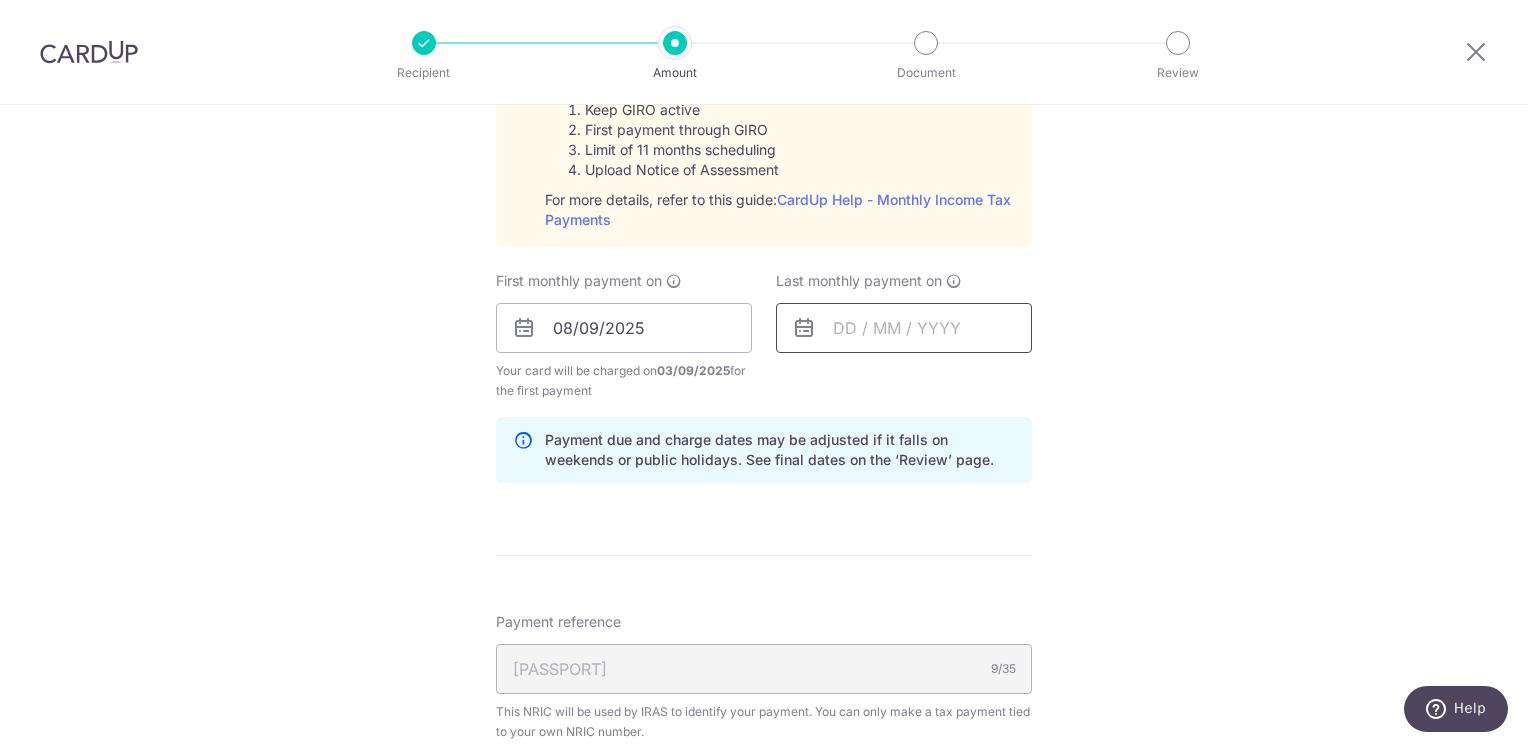 click at bounding box center (904, 328) 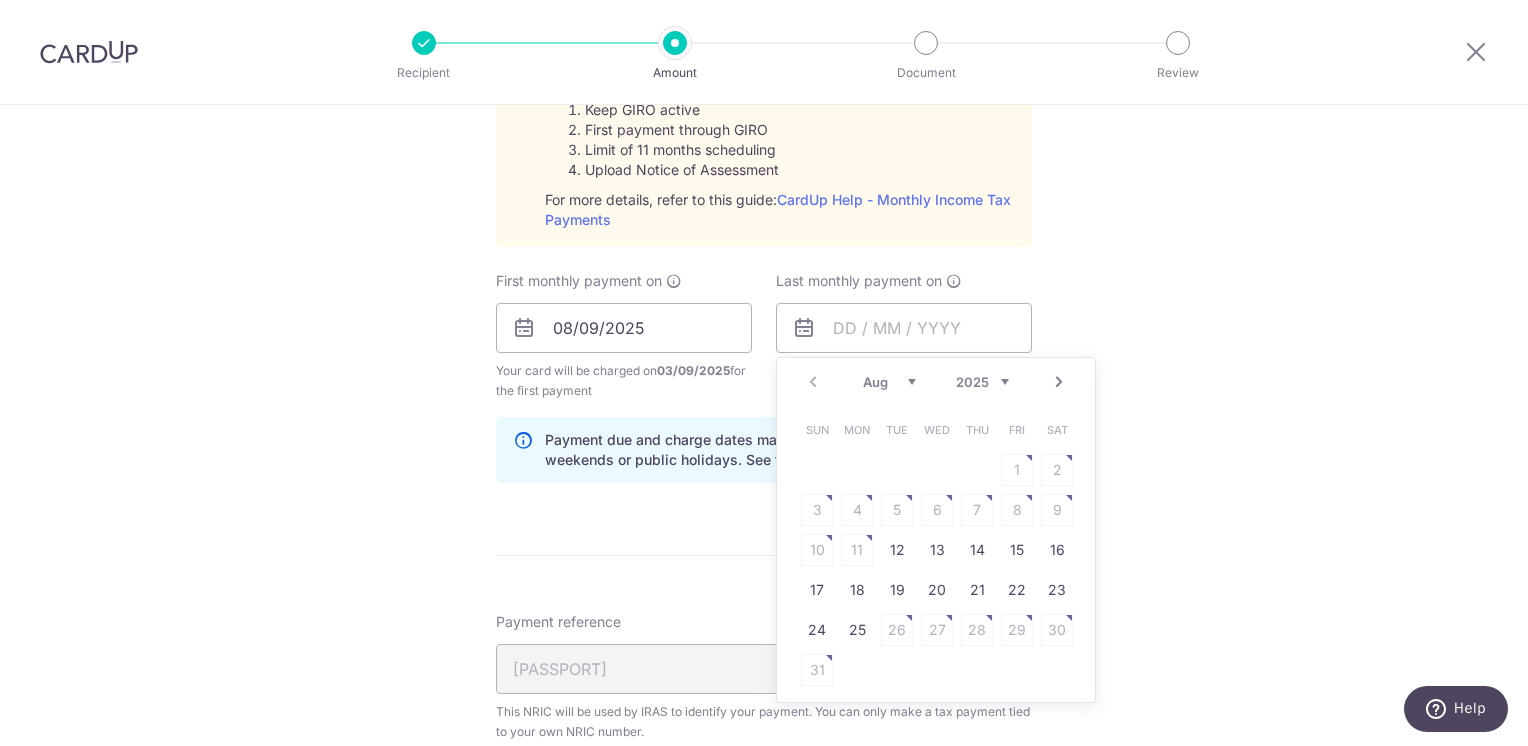 click on "Aug Sep Oct Nov Dec" at bounding box center [889, 382] 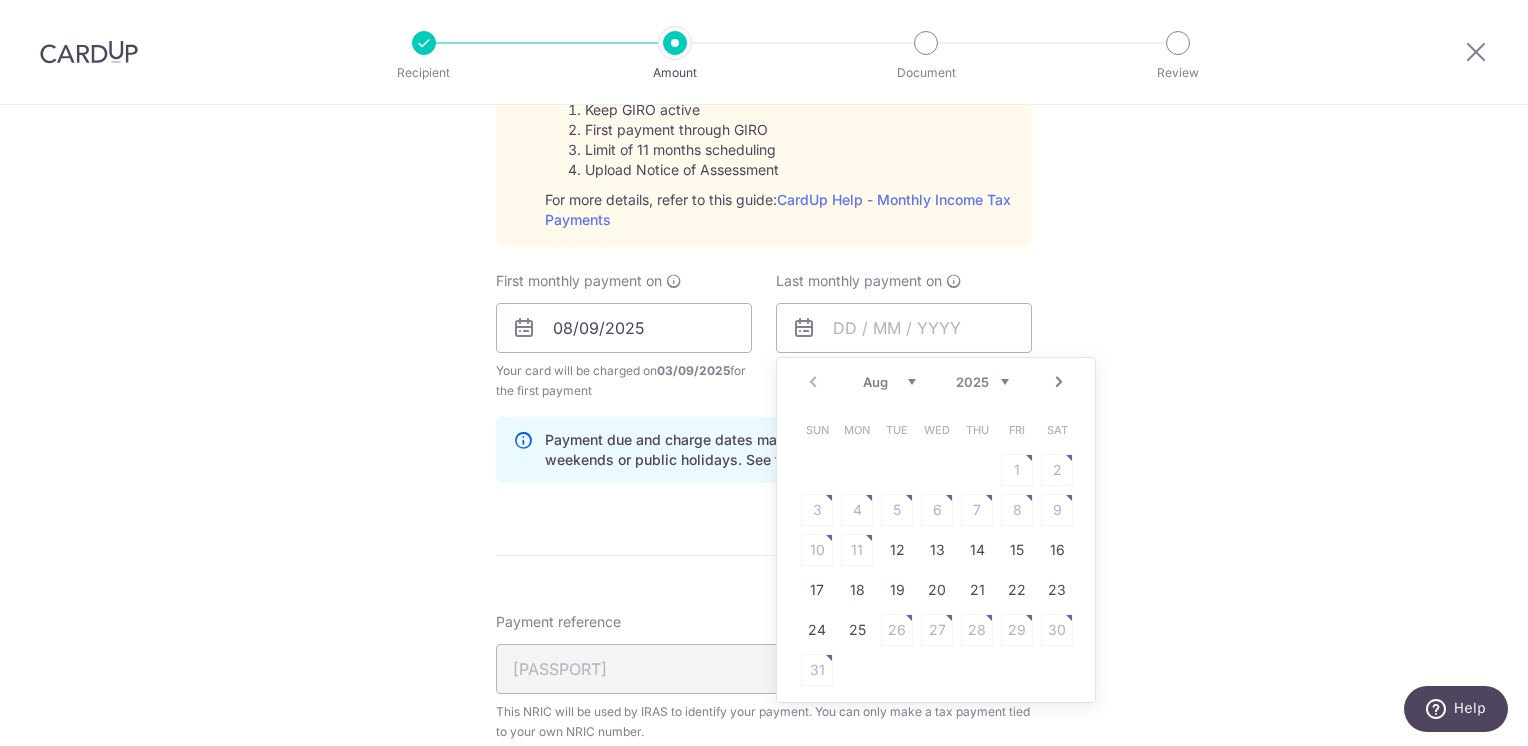 click on "2025 2026" at bounding box center (982, 382) 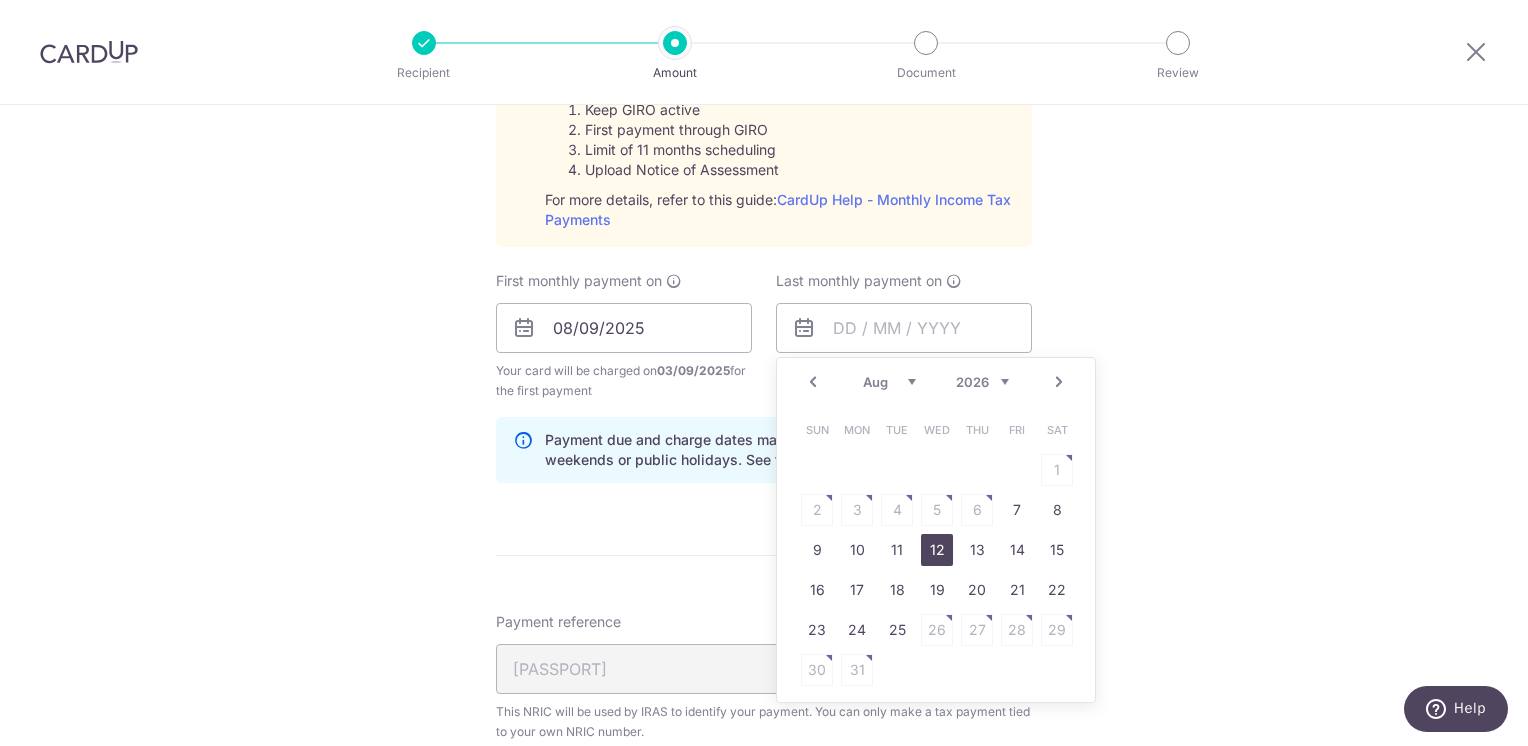 click on "Jan Feb Mar Apr May Jun Jul Aug Sep" at bounding box center [889, 382] 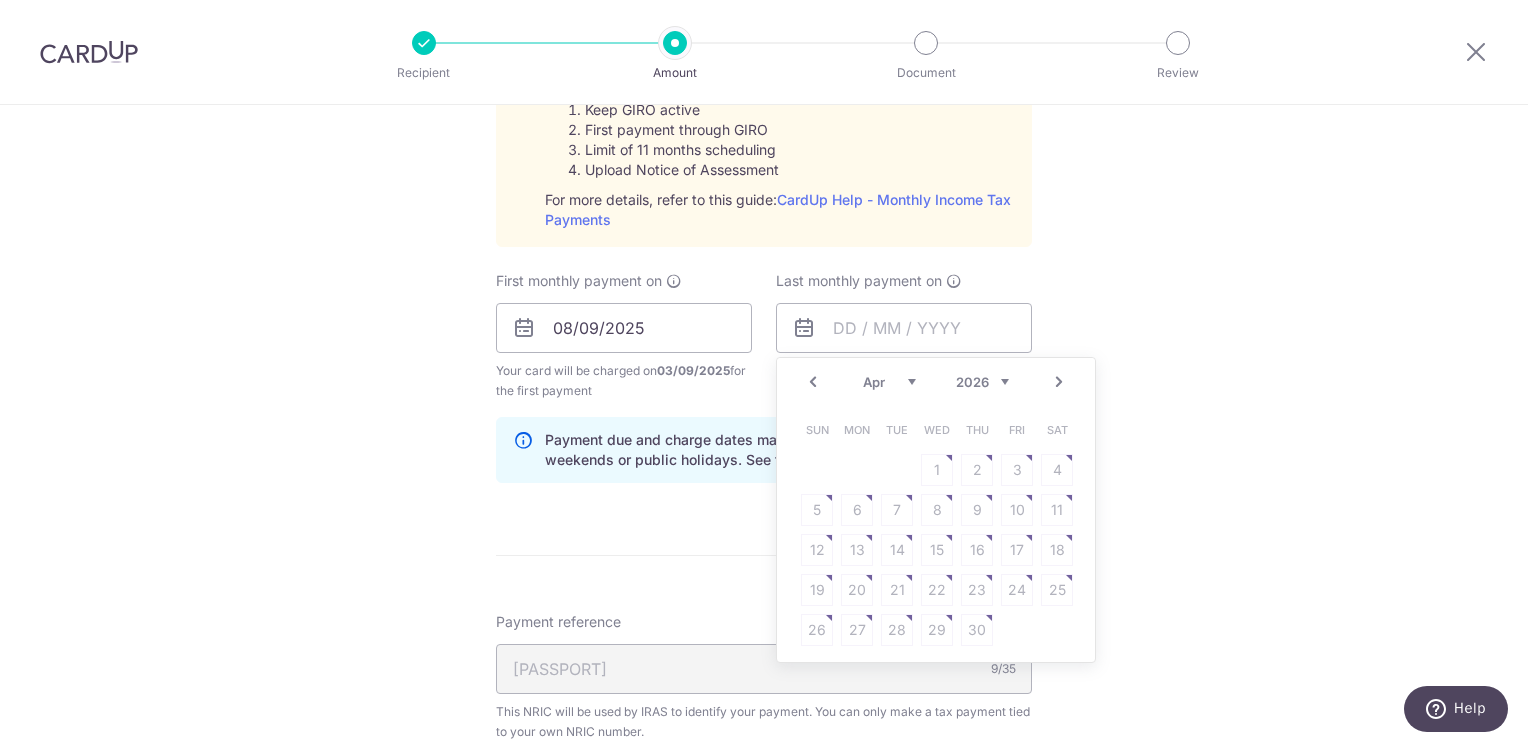 click on "Prev" at bounding box center (813, 382) 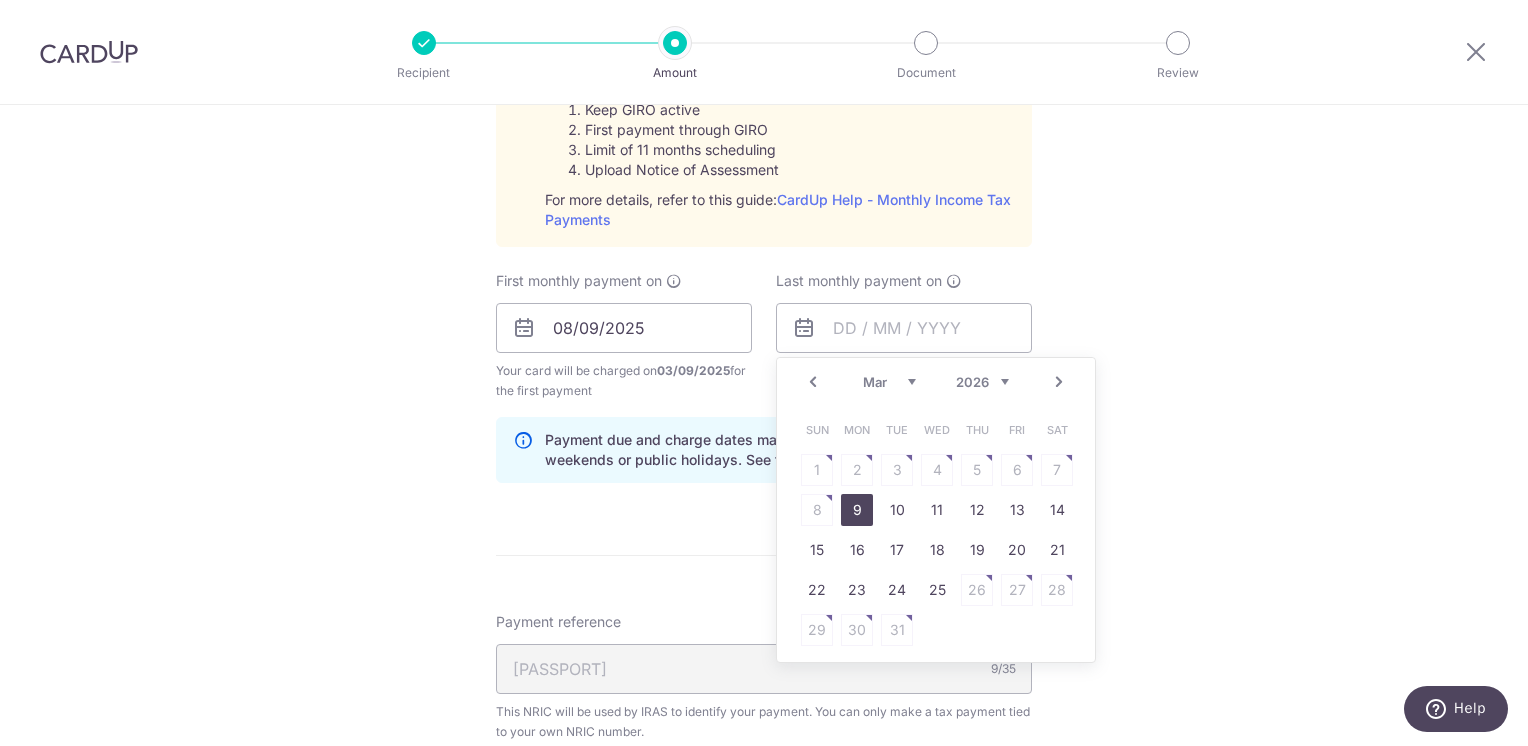 click on "9" at bounding box center (857, 510) 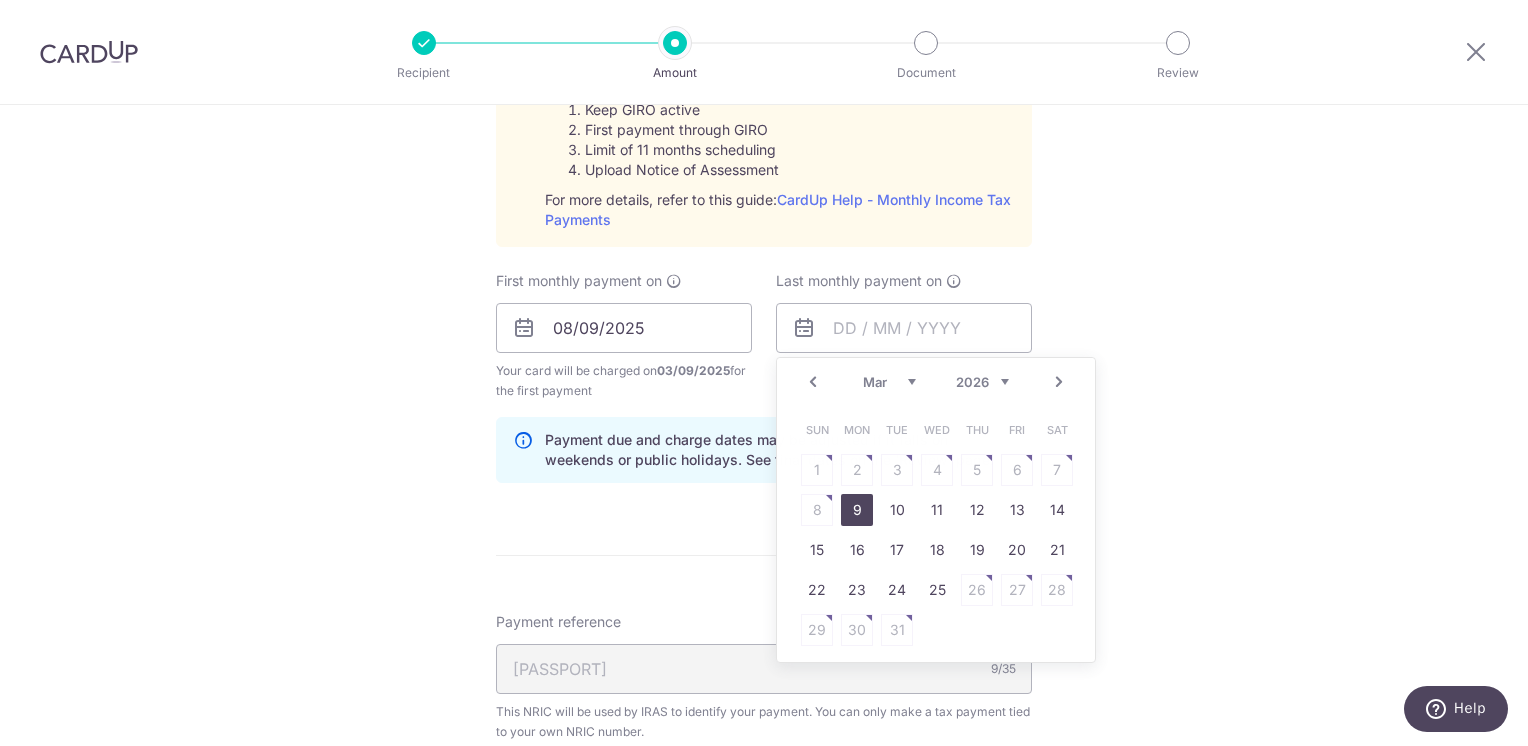 type on "09/03/2026" 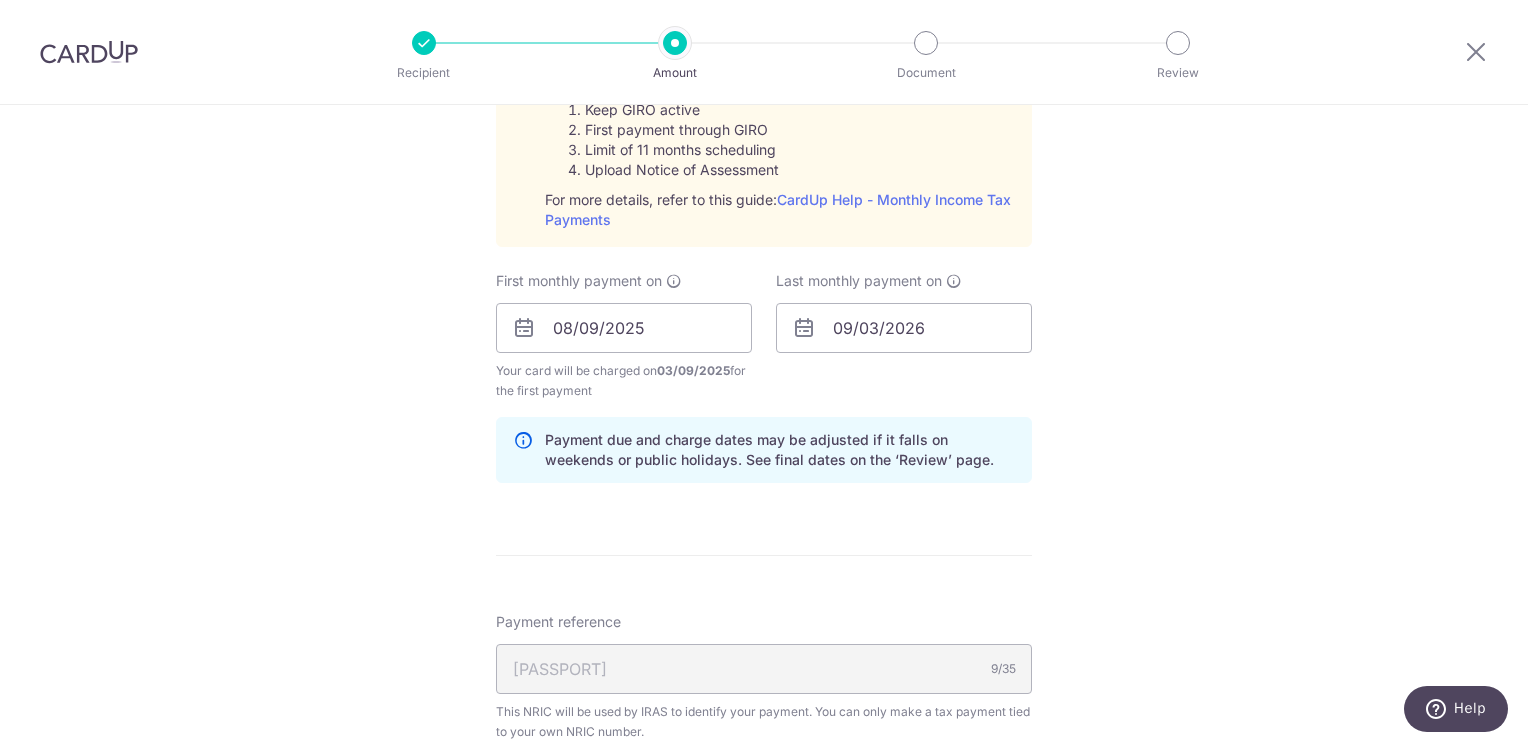 click on "S7989763I
9/35" at bounding box center [764, 669] 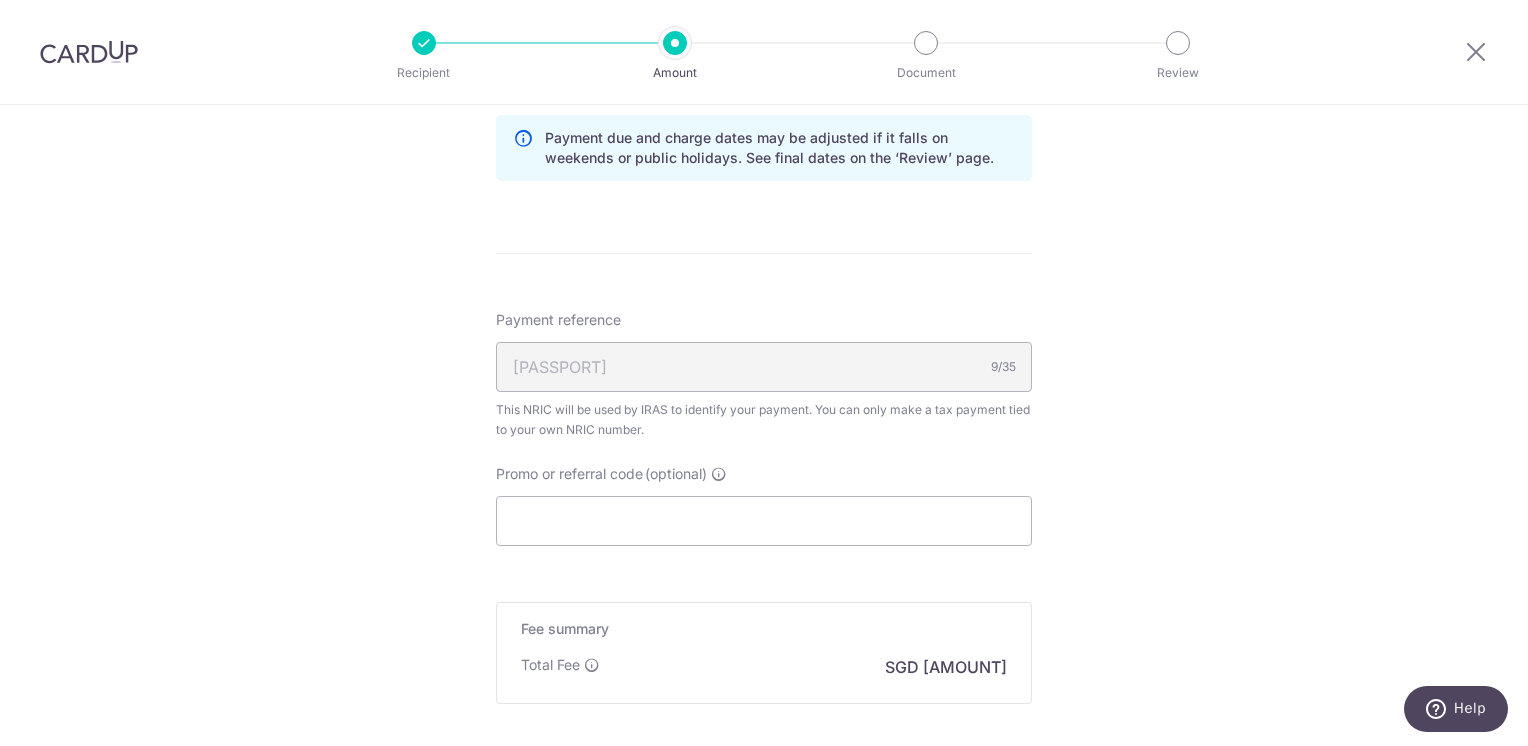 scroll, scrollTop: 1315, scrollLeft: 0, axis: vertical 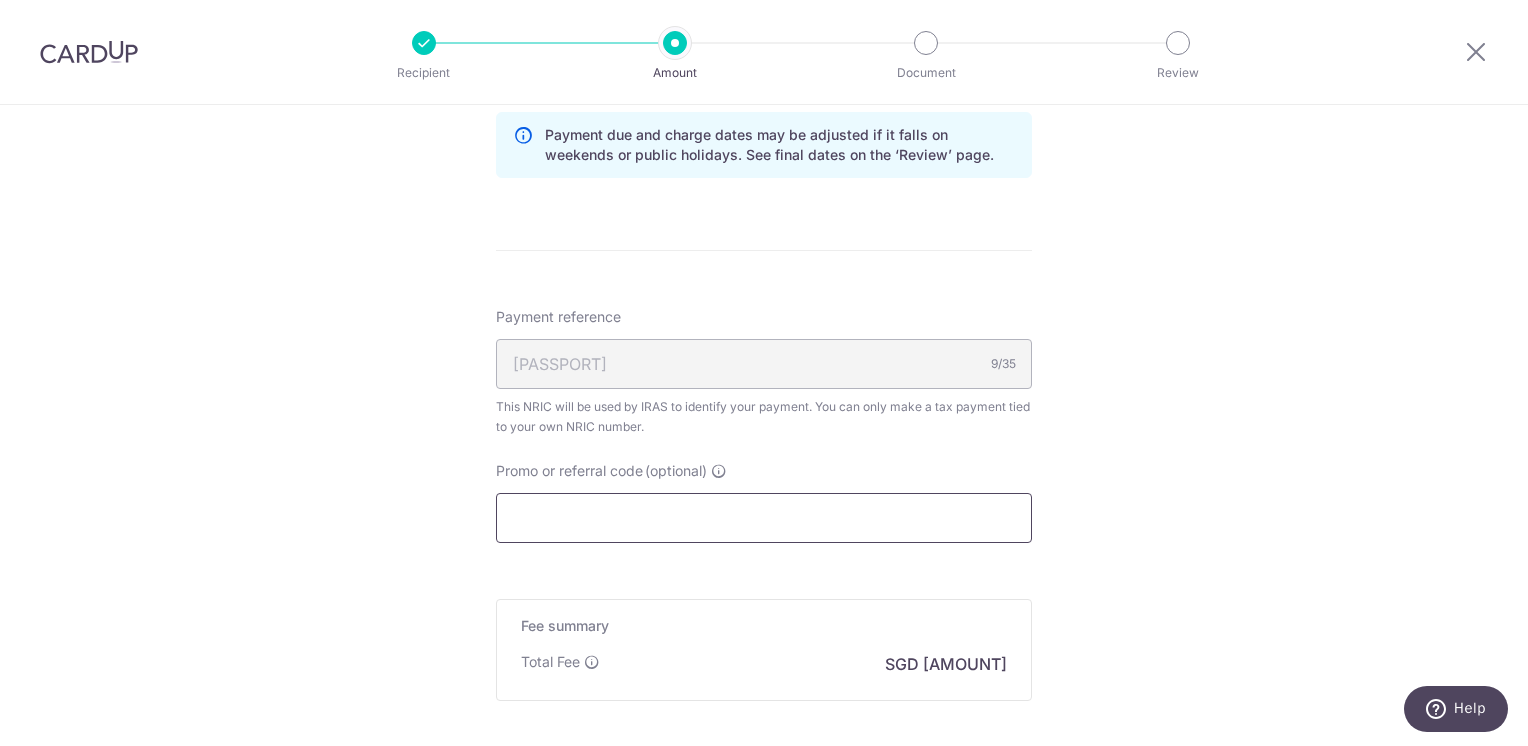 click on "Promo or referral code
(optional)" at bounding box center [764, 518] 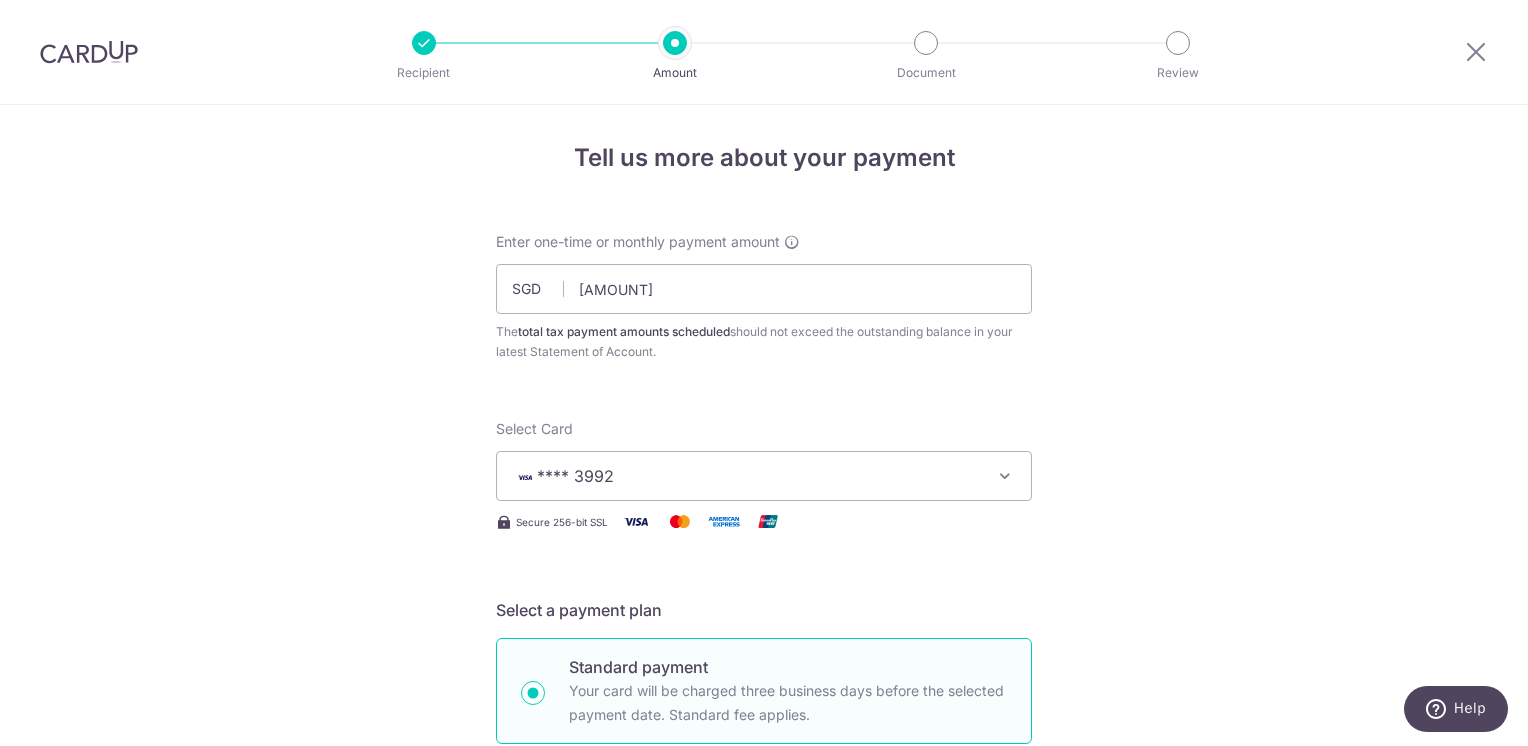 scroll, scrollTop: 1315, scrollLeft: 0, axis: vertical 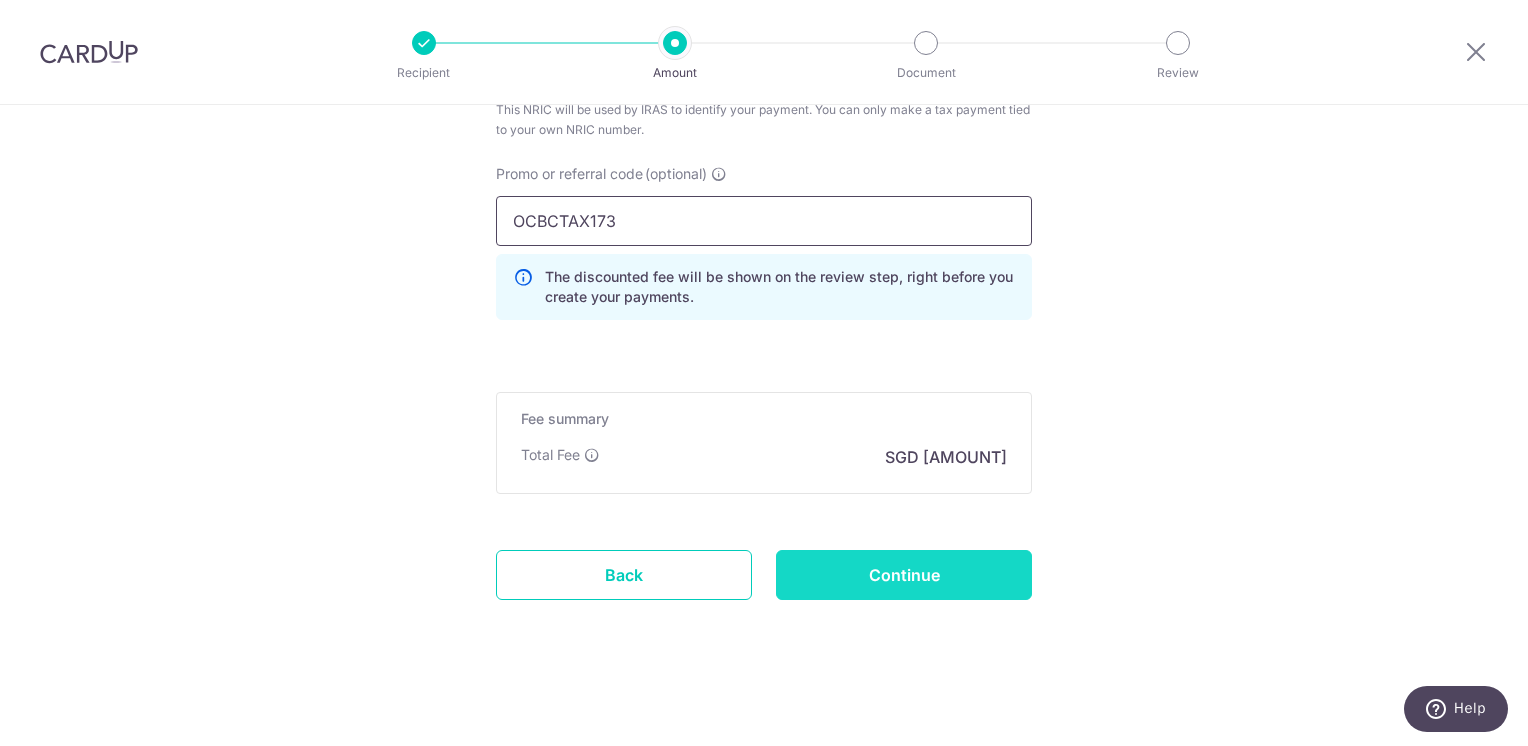 type on "OCBCTAX173" 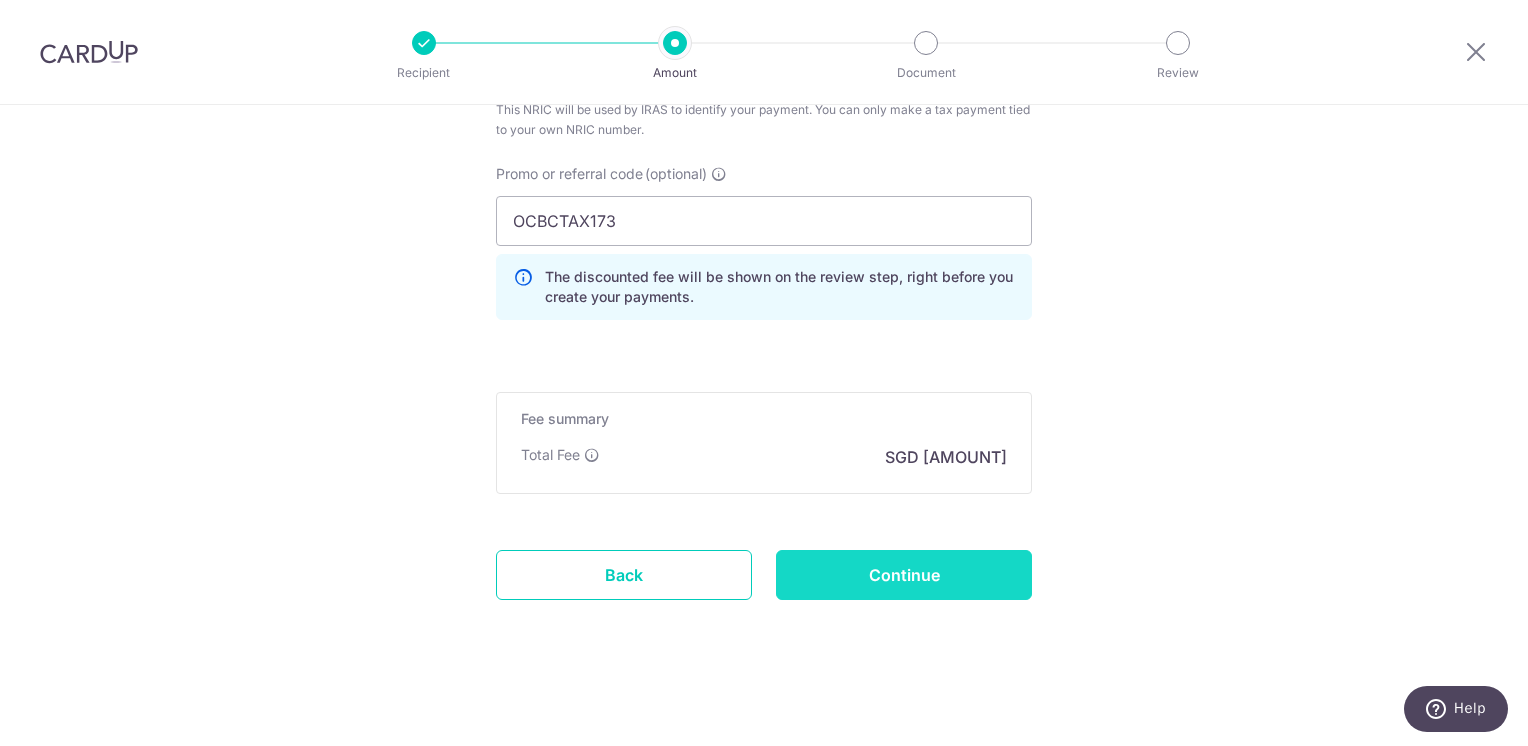 click on "Continue" at bounding box center [904, 575] 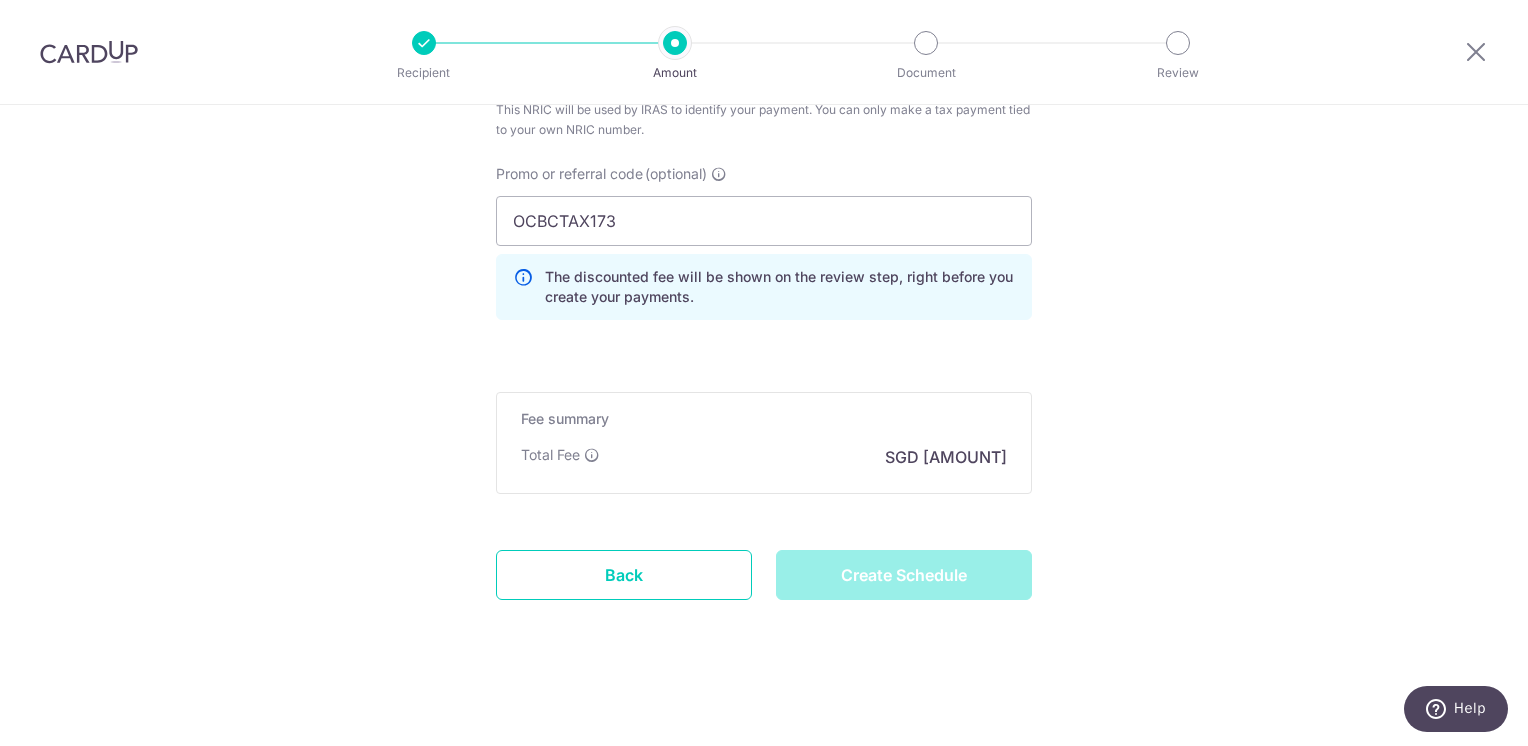 type on "Create Schedule" 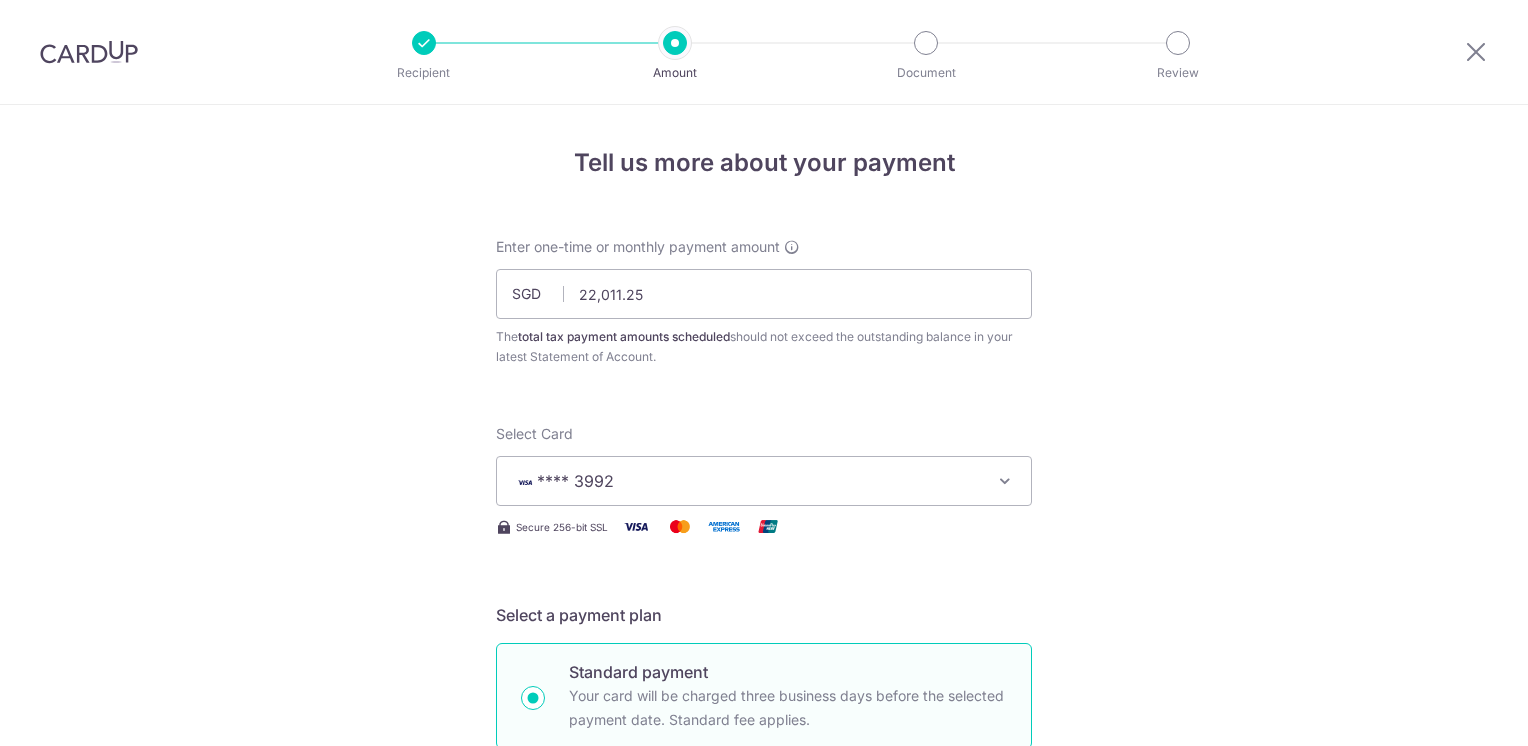 scroll, scrollTop: 0, scrollLeft: 0, axis: both 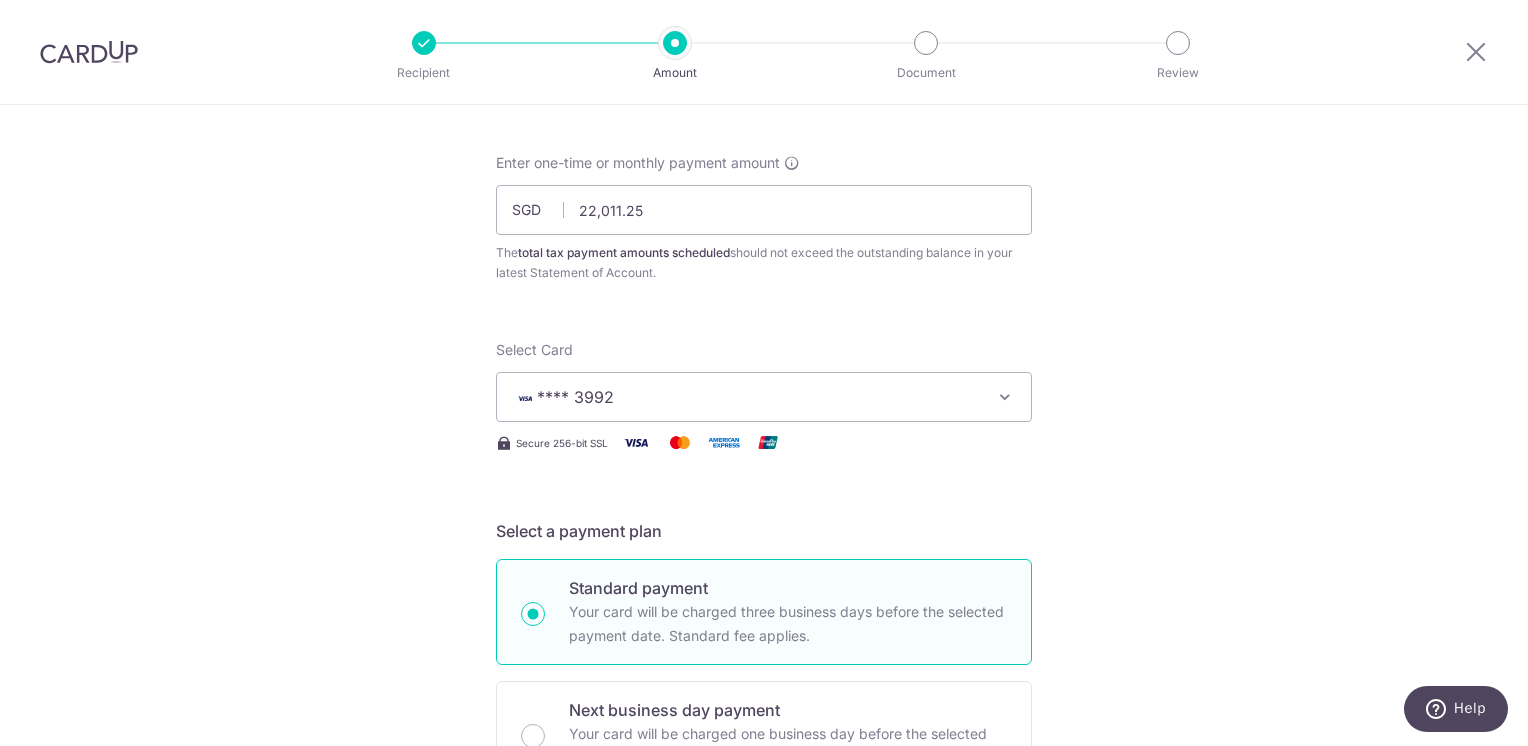 click at bounding box center (1005, 397) 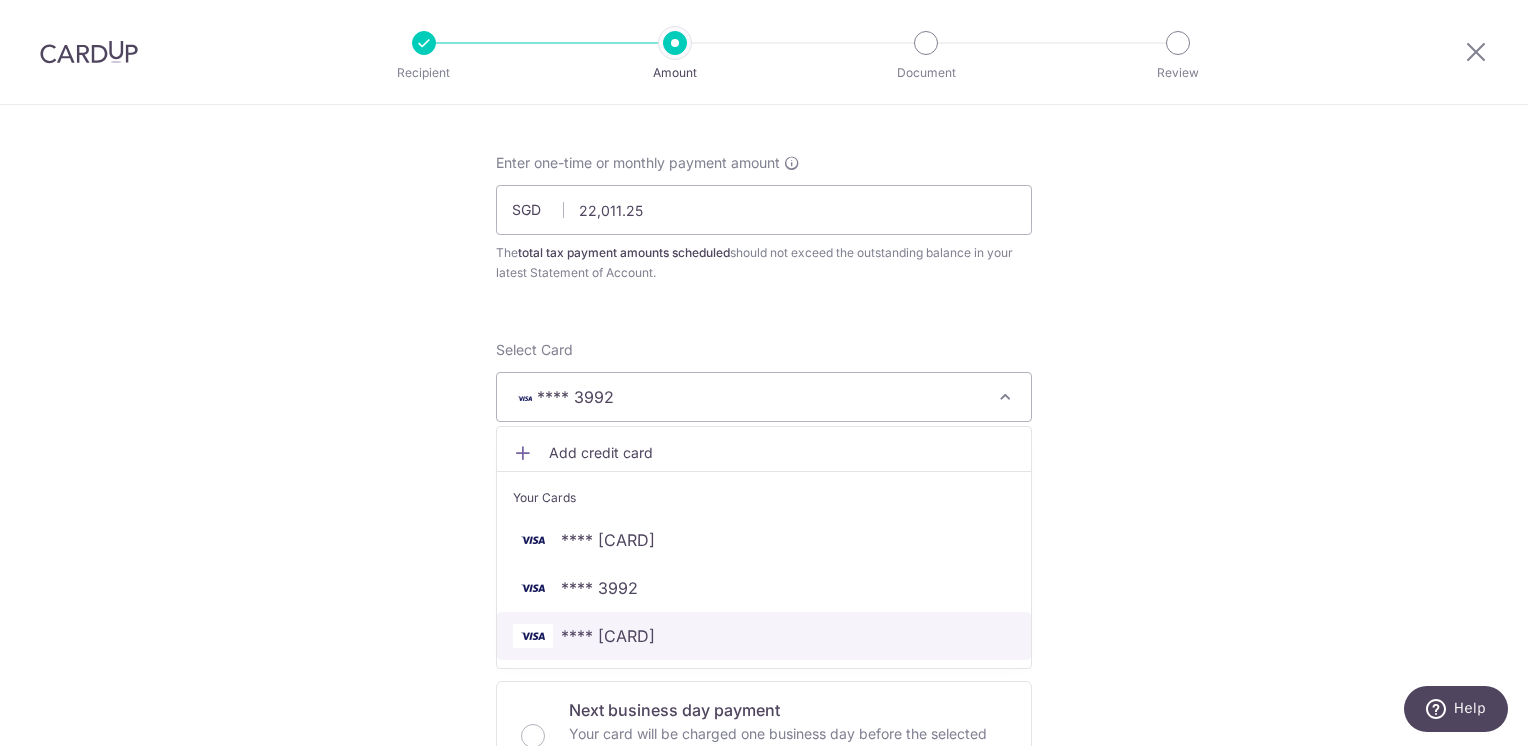 click on "**** [LAST_FOUR]" at bounding box center (764, 636) 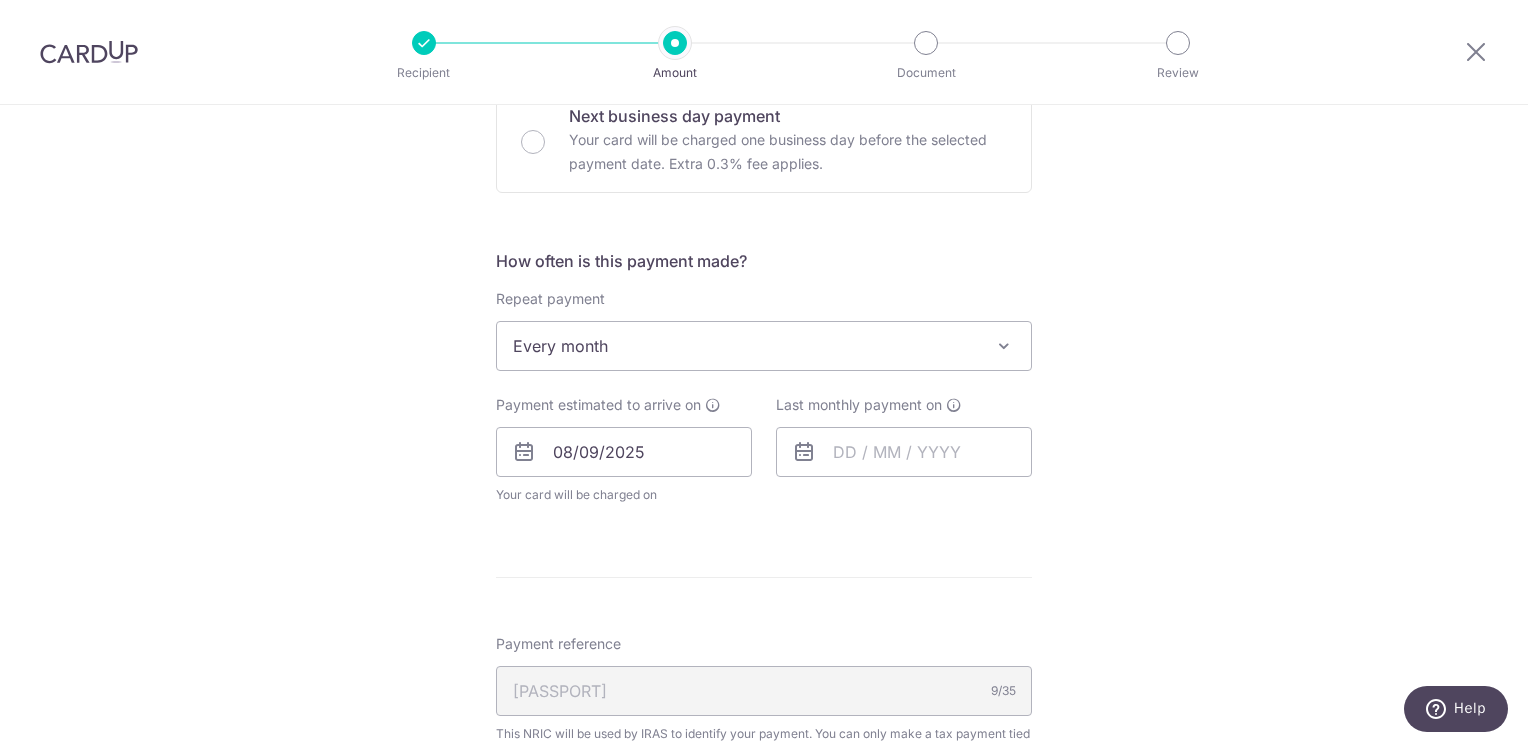 scroll, scrollTop: 751, scrollLeft: 0, axis: vertical 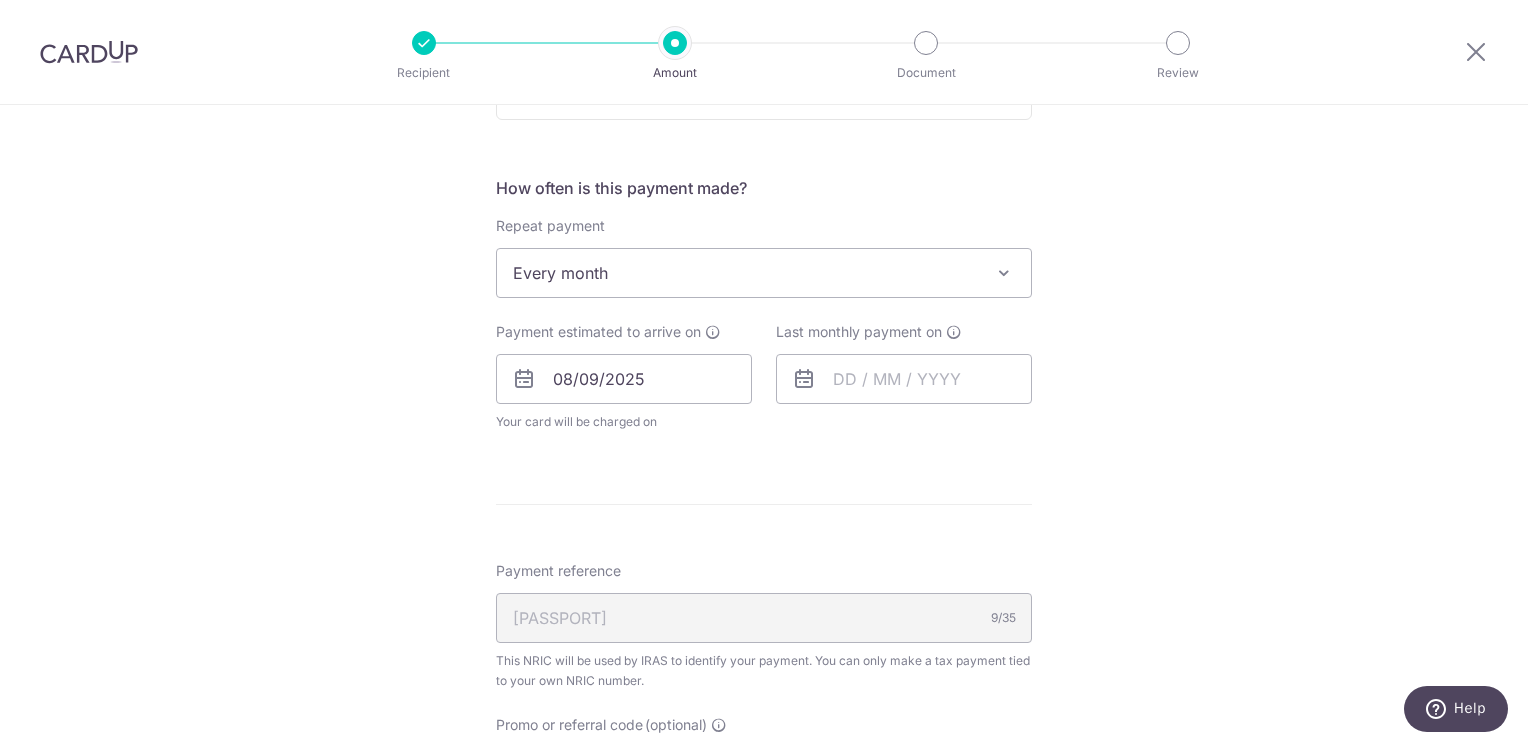 click at bounding box center [804, 379] 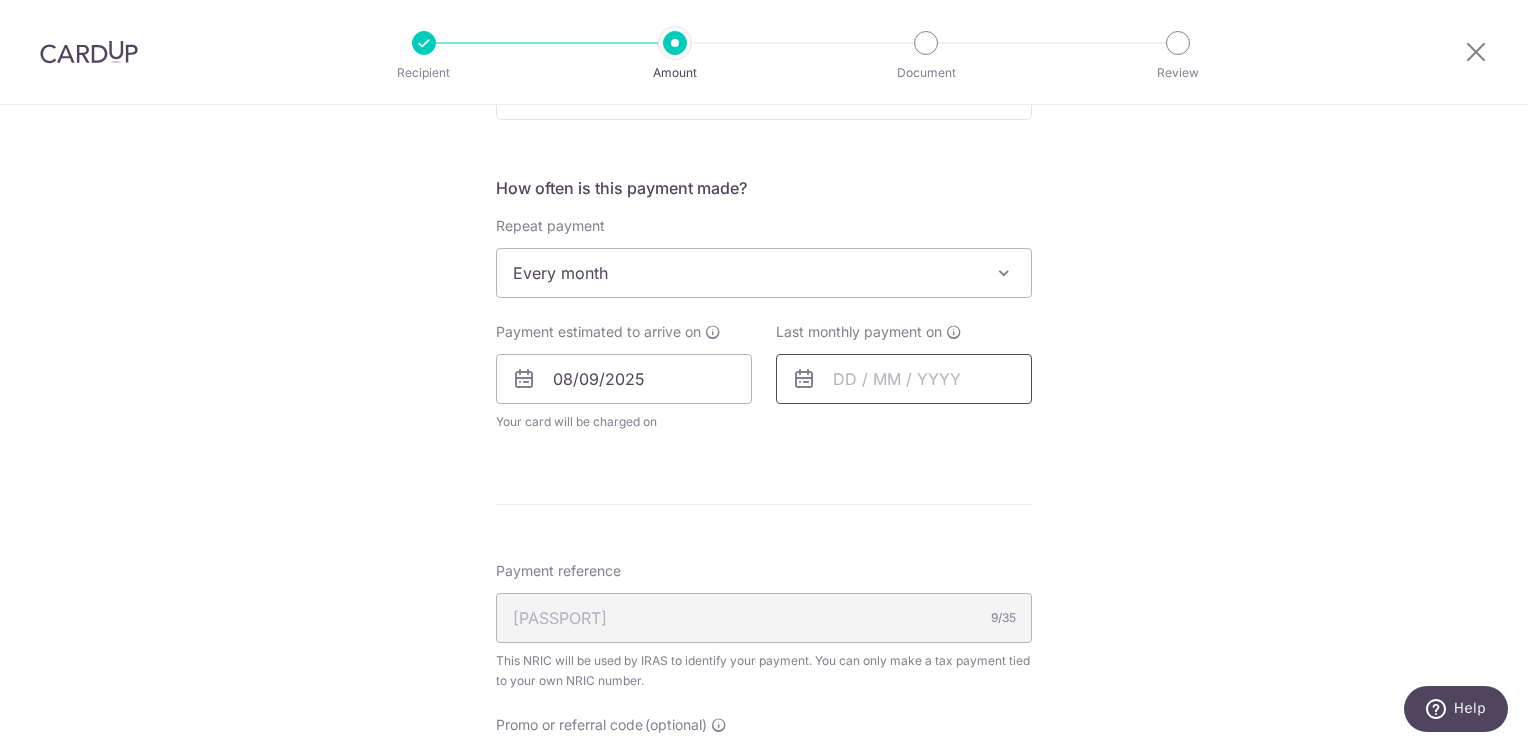 click at bounding box center [904, 379] 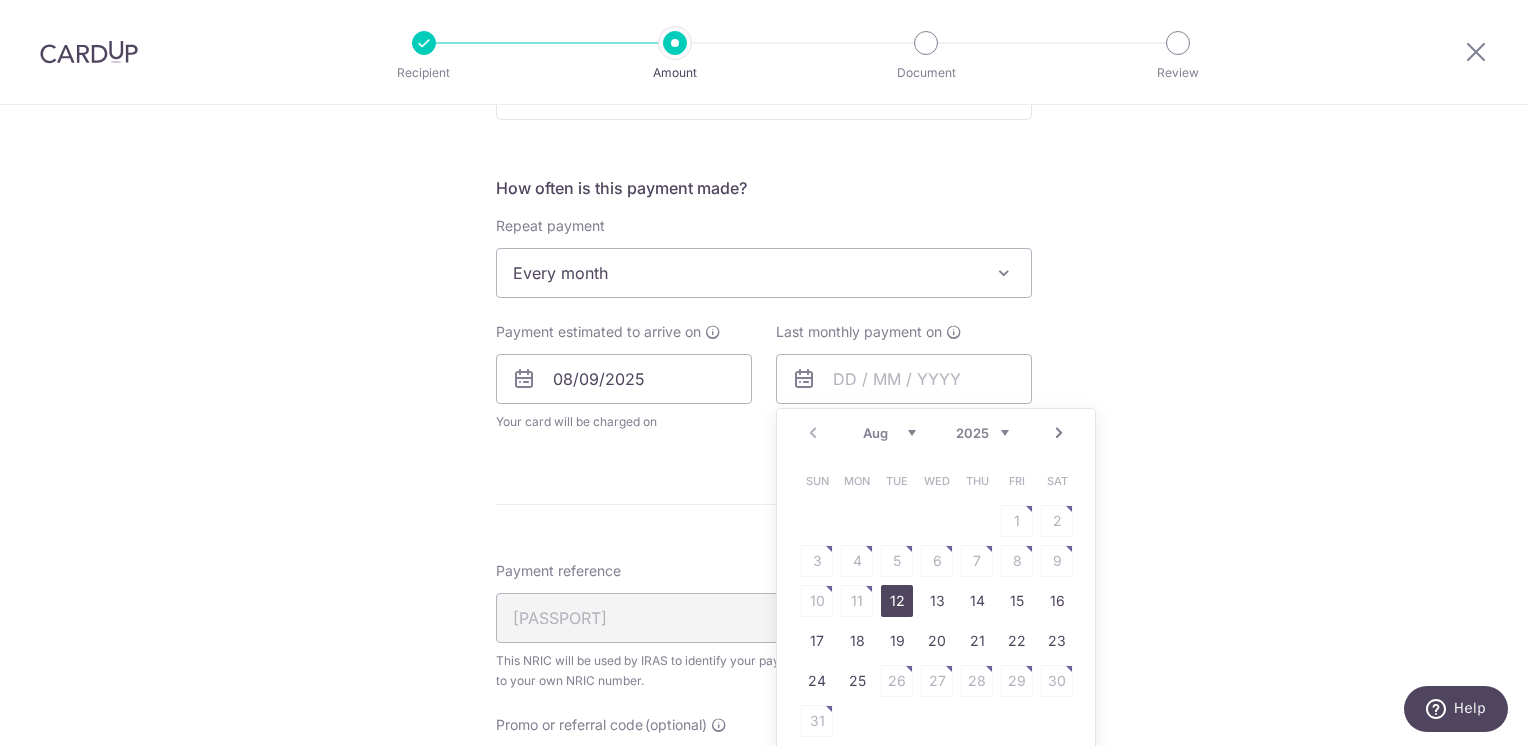 click on "2025 2026" at bounding box center [982, 433] 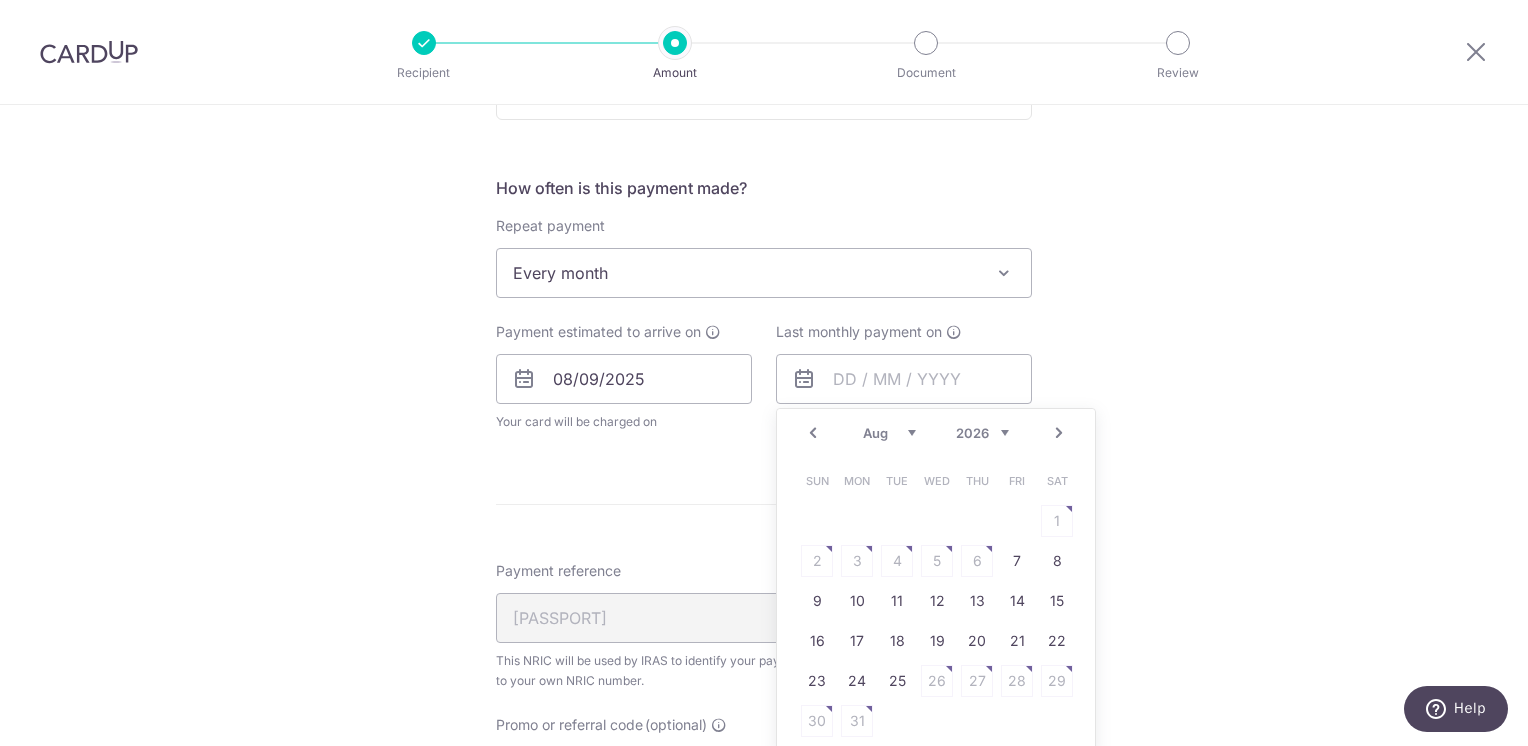 click on "Prev" at bounding box center (813, 433) 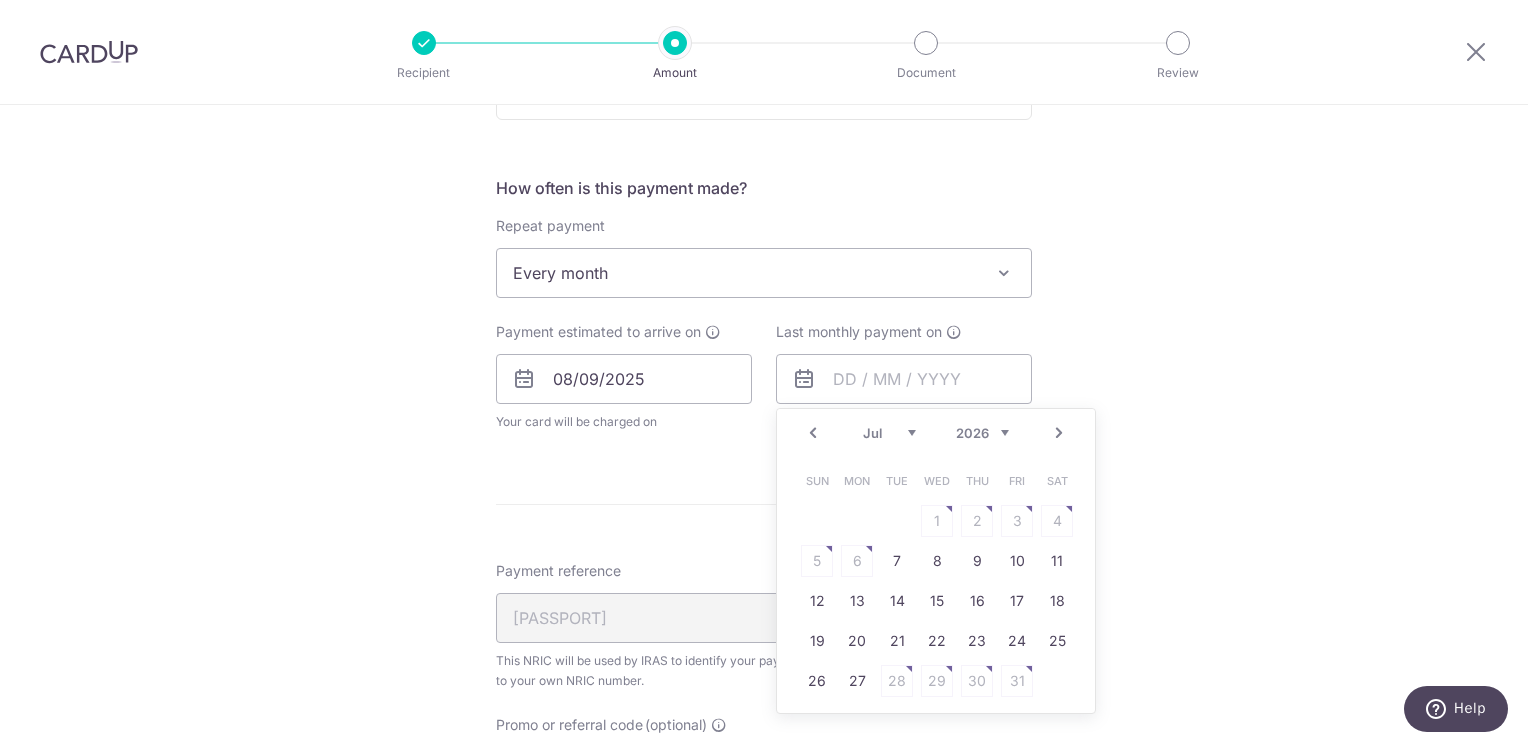 click on "Prev" at bounding box center (813, 433) 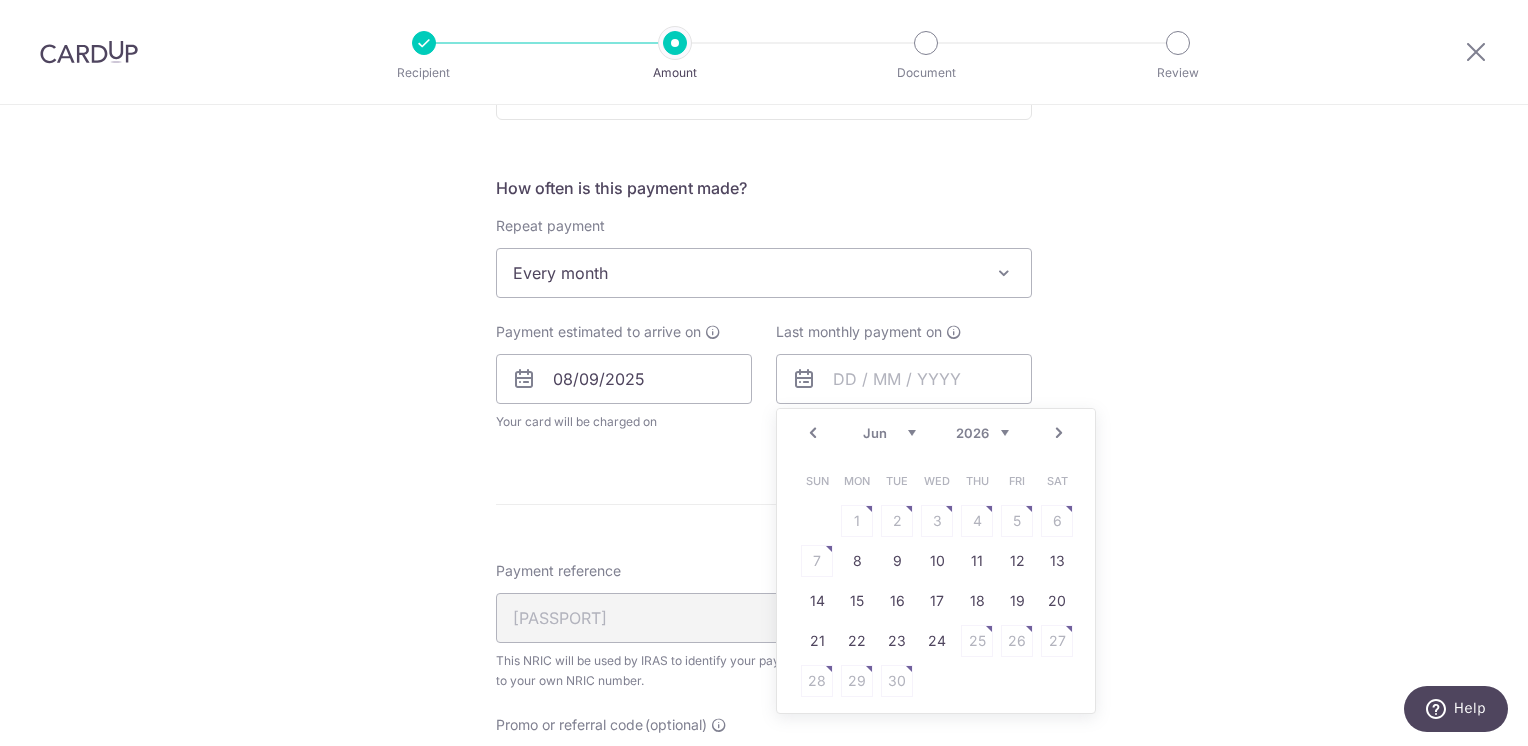 click on "Prev" at bounding box center (813, 433) 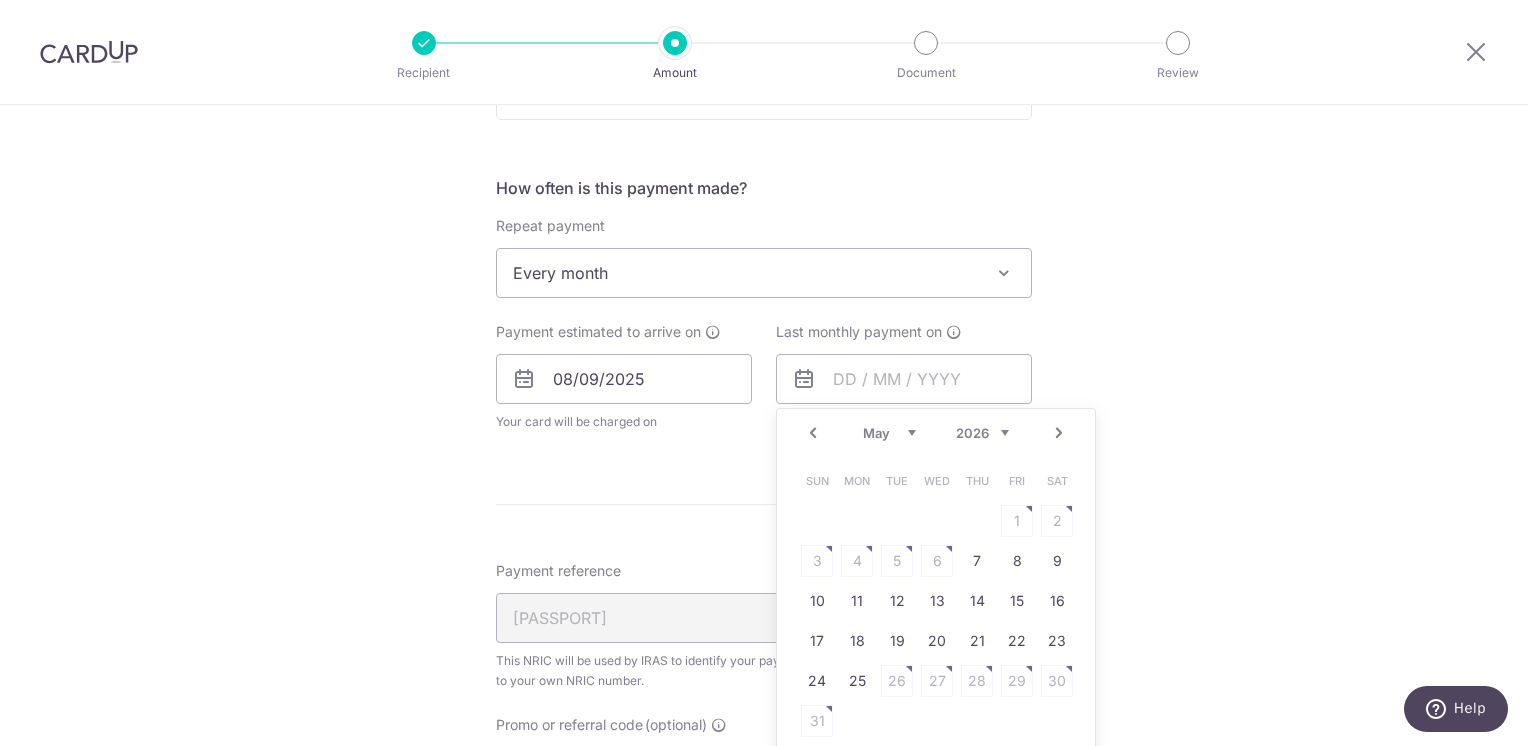 click on "Prev" at bounding box center [813, 433] 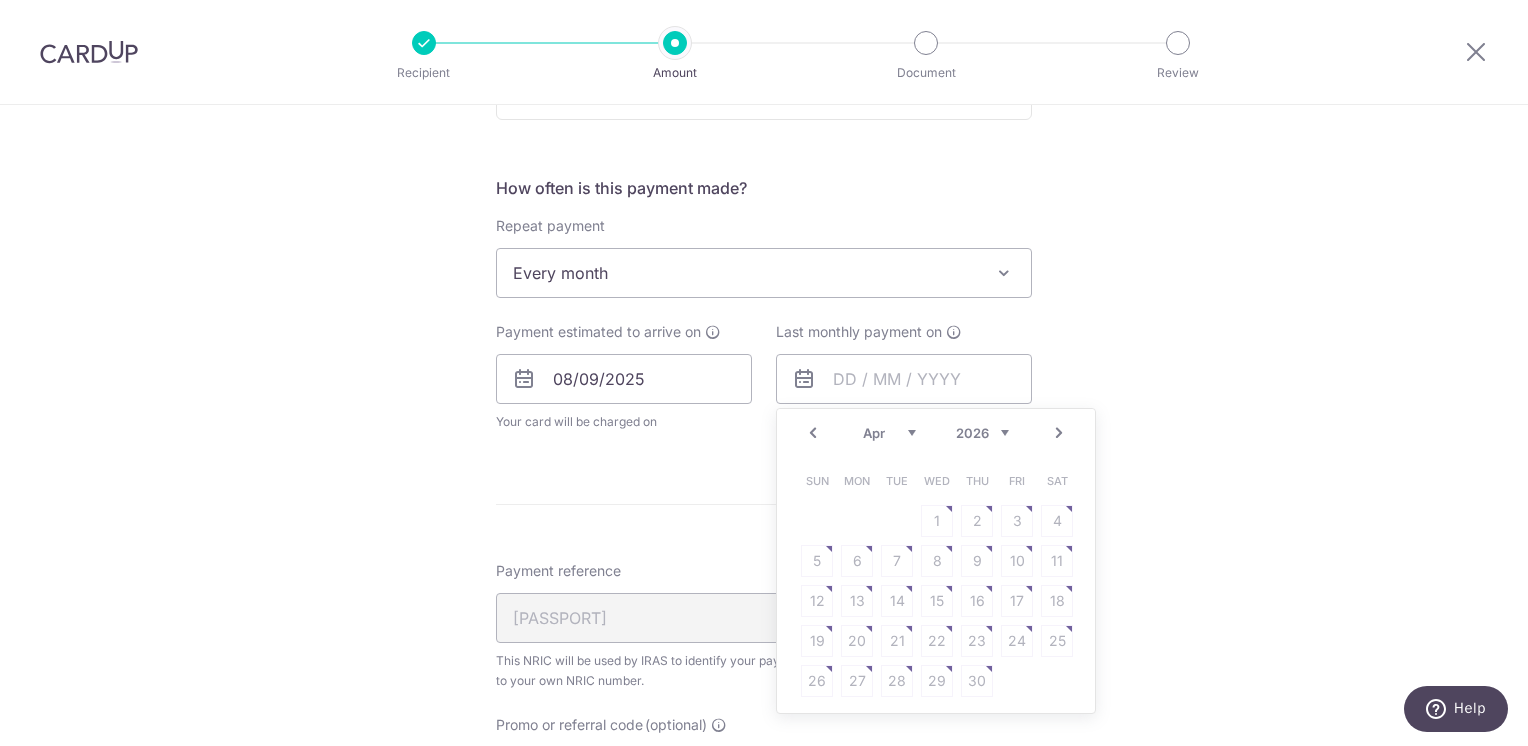 click on "Prev" at bounding box center (813, 433) 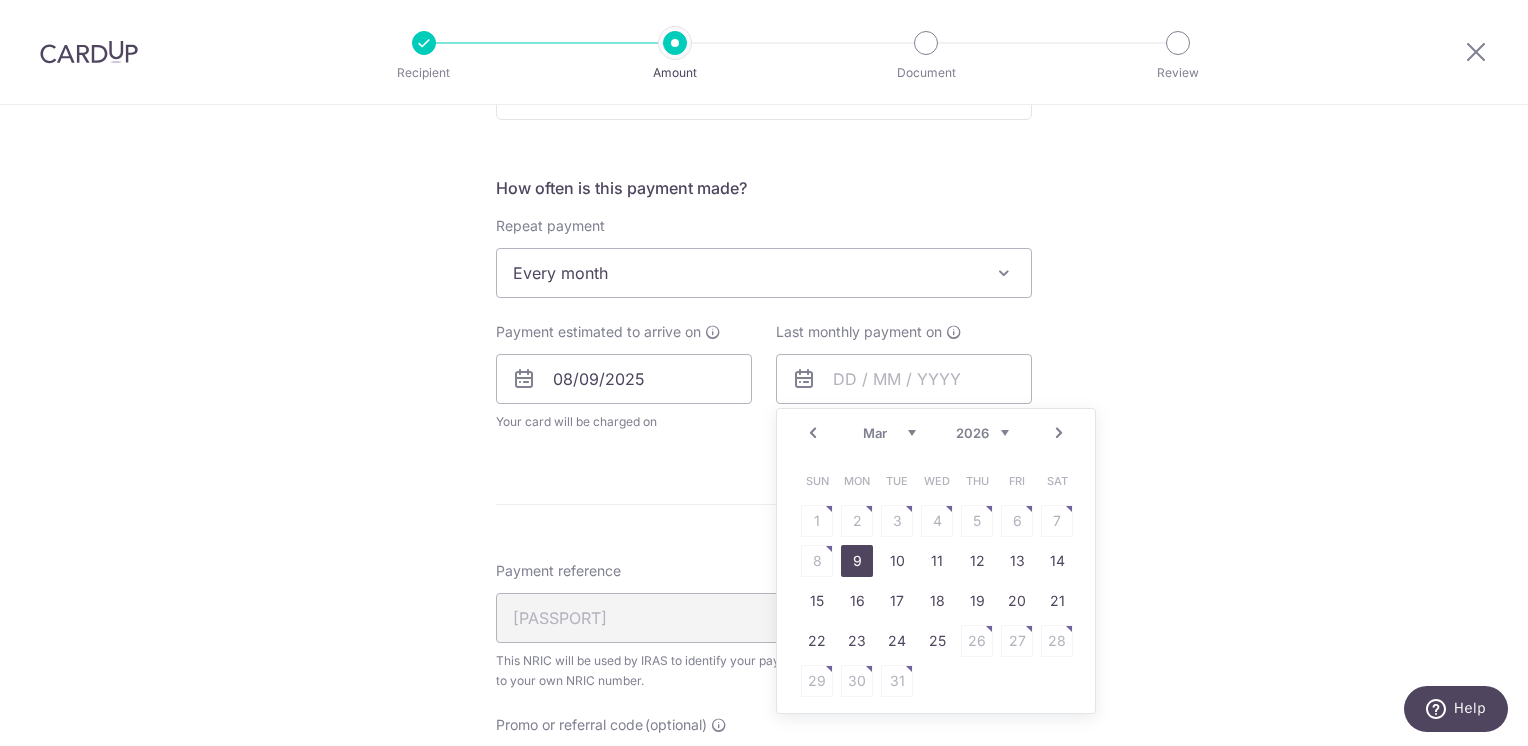 click on "9" at bounding box center [857, 561] 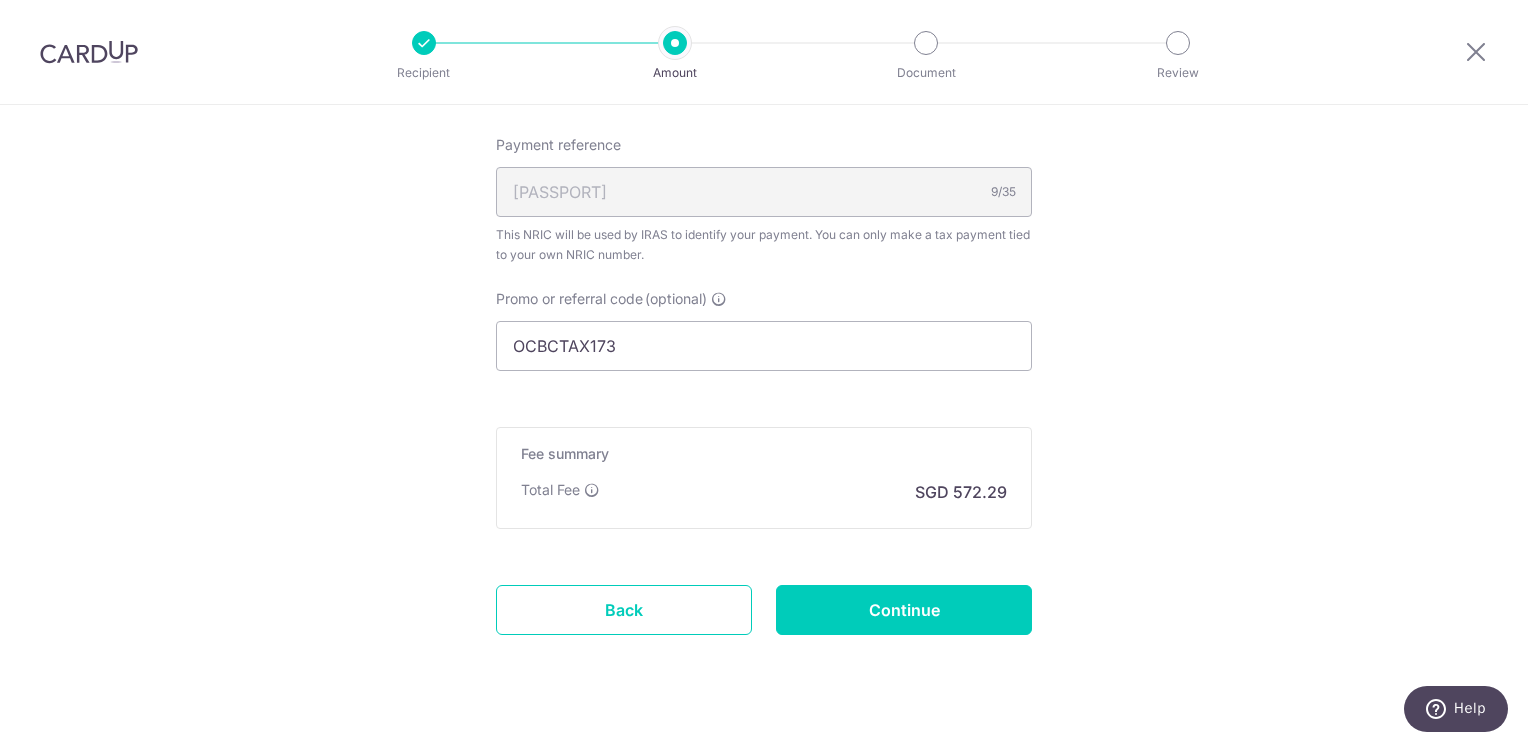 scroll, scrollTop: 1252, scrollLeft: 0, axis: vertical 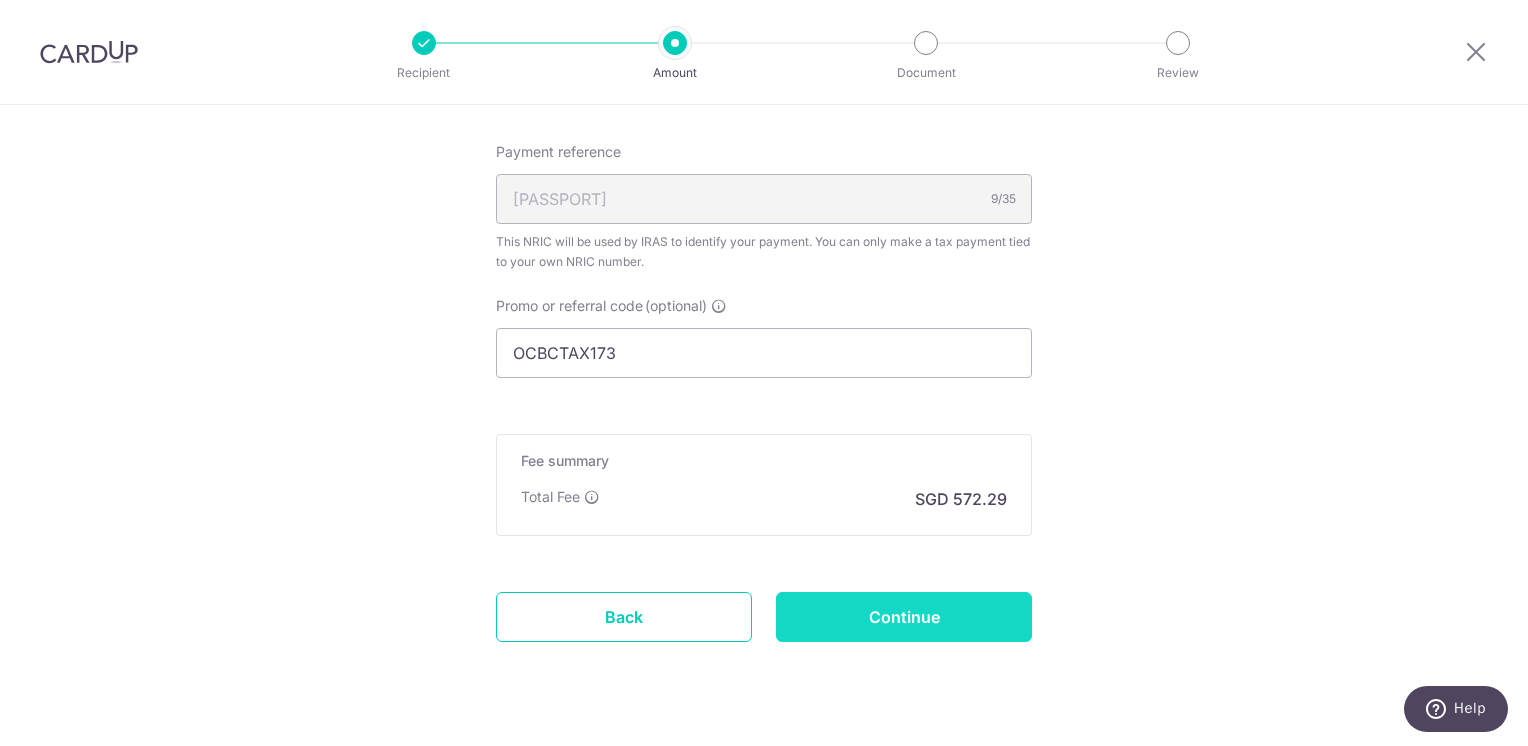 click on "Continue" at bounding box center (904, 617) 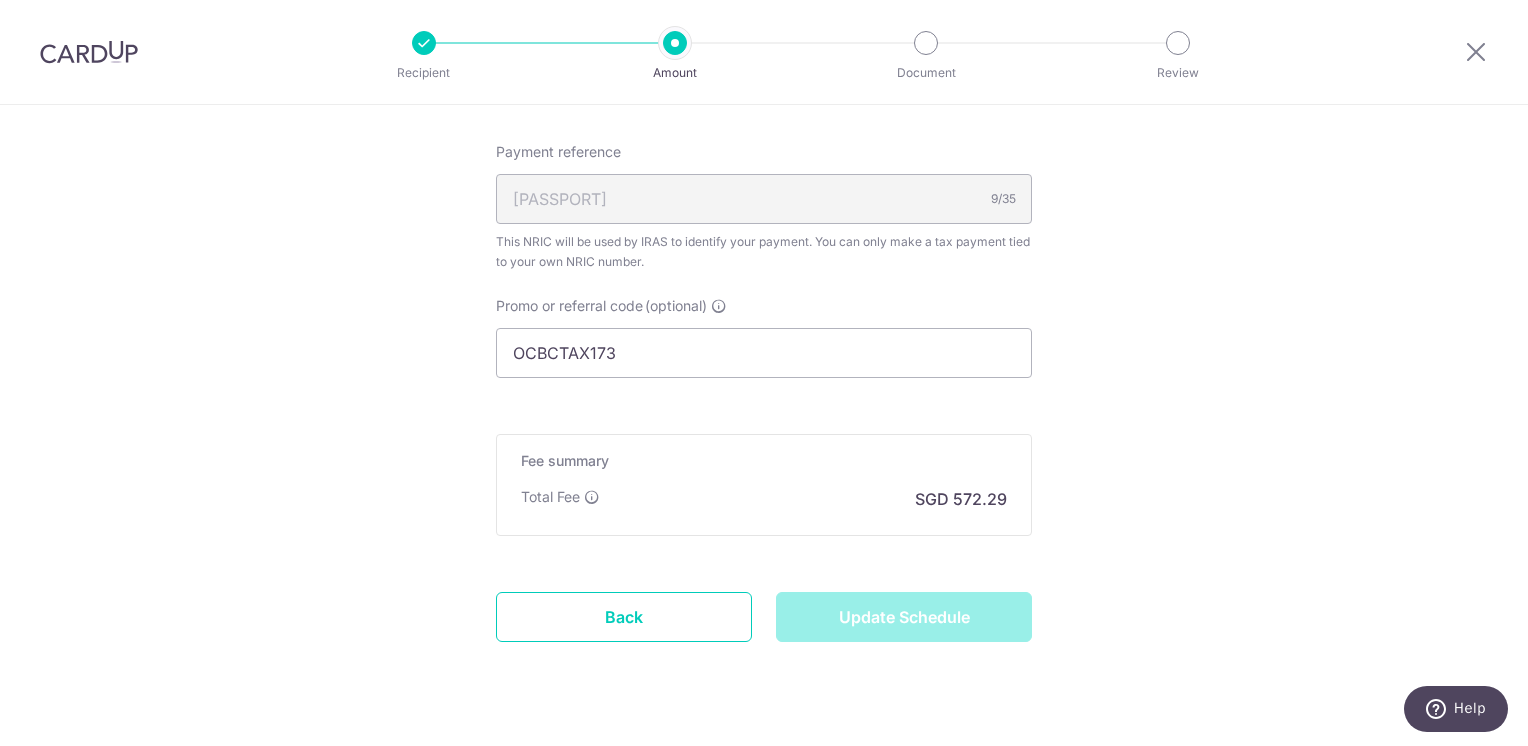 type on "Update Schedule" 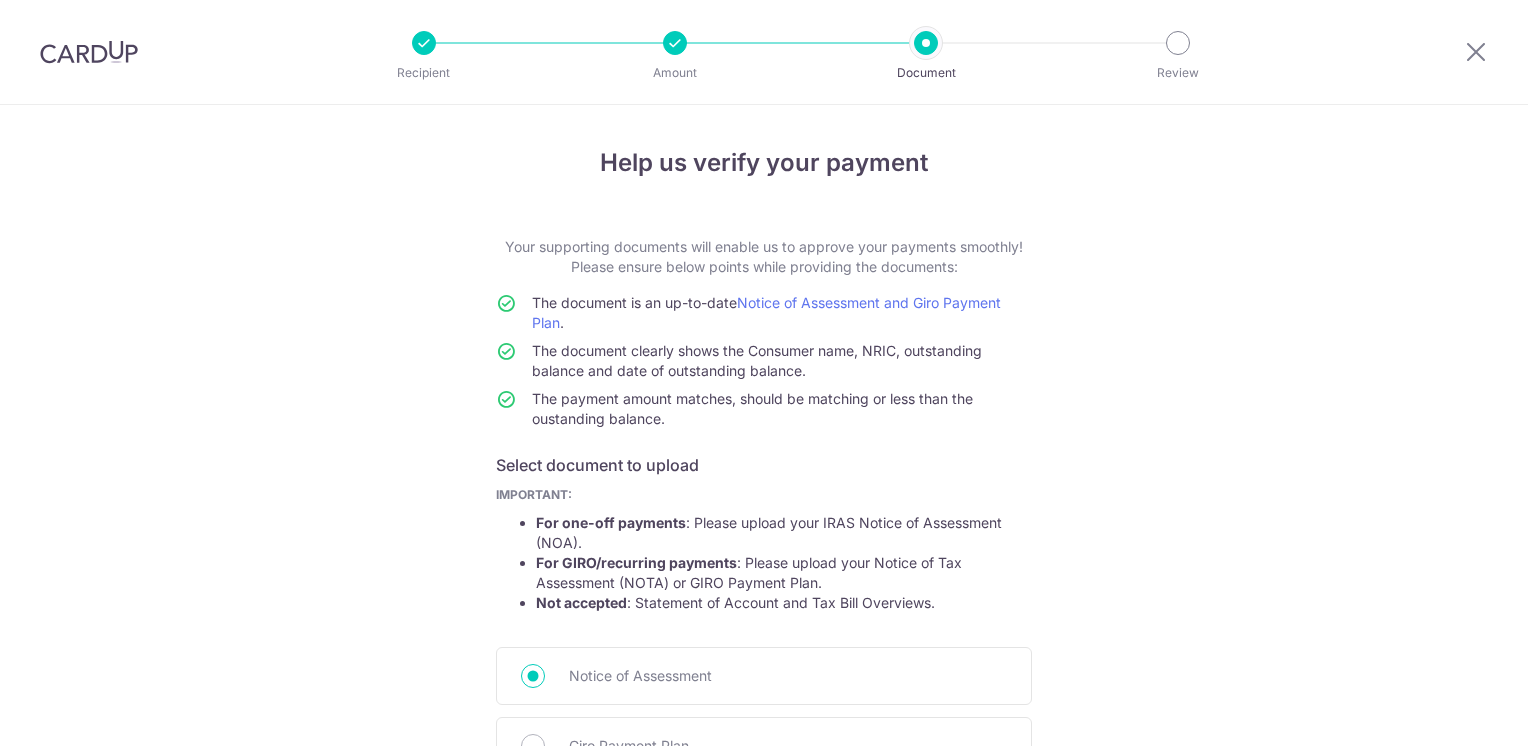 scroll, scrollTop: 0, scrollLeft: 0, axis: both 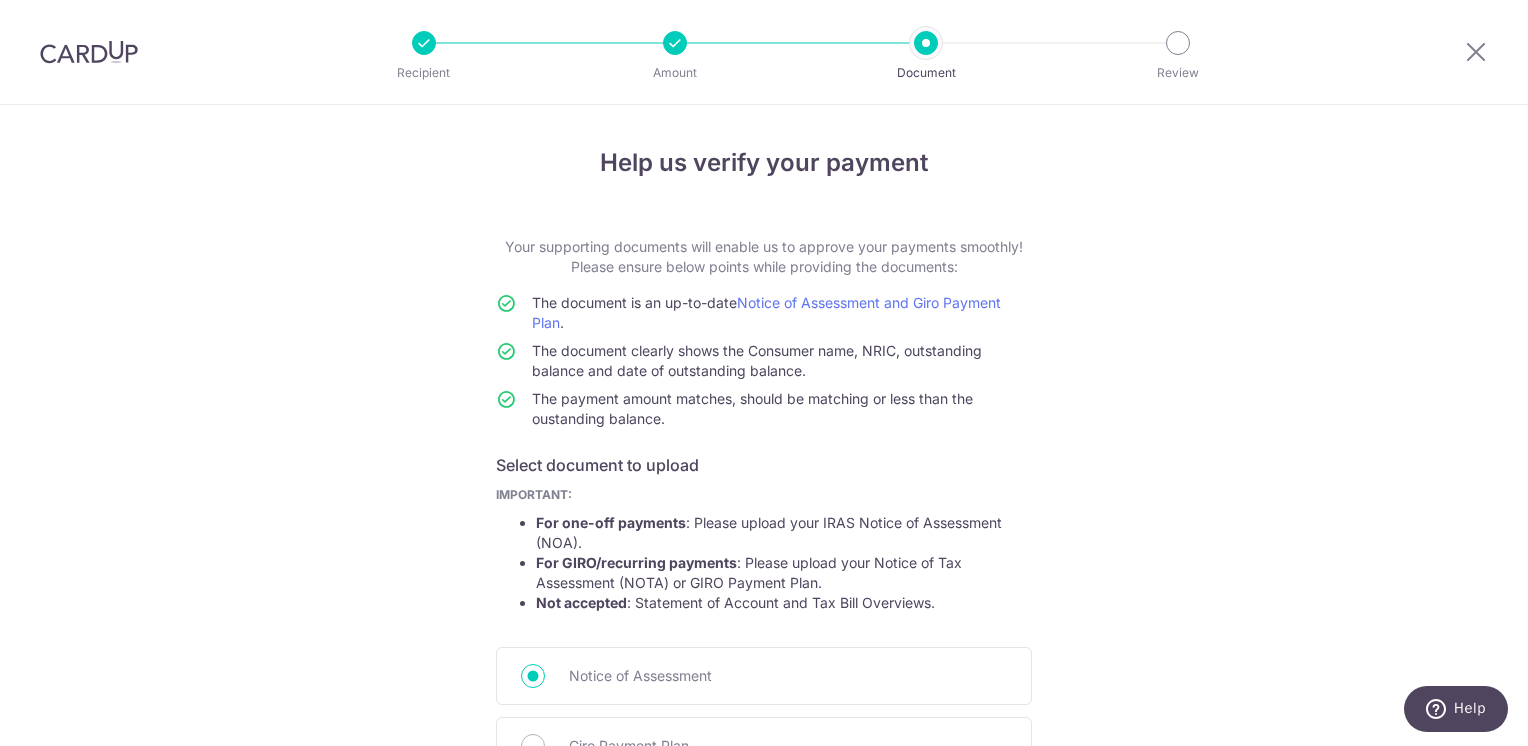 click on "Help us verify your payment
Your supporting documents will enable us to approve your payments smoothly!  Please ensure below points while providing the documents:
The document is an up-to-date  Notice of Assessment and Giro Payment Plan .
The document clearly shows the Consumer name, NRIC, outstanding balance and date of outstanding balance.
The payment amount matches, should be matching or less than the oustanding balance.
Select document to upload
IMPORTANT:   For one-off payments : Please upload your IRAS Notice of Assessment (NOA).   For GIRO/recurring payments : Please upload your Notice of Tax Assessment (NOTA) or GIRO Payment Plan.   Not accepted : Statement of Account and Tax Bill Overviews." at bounding box center (764, 563) 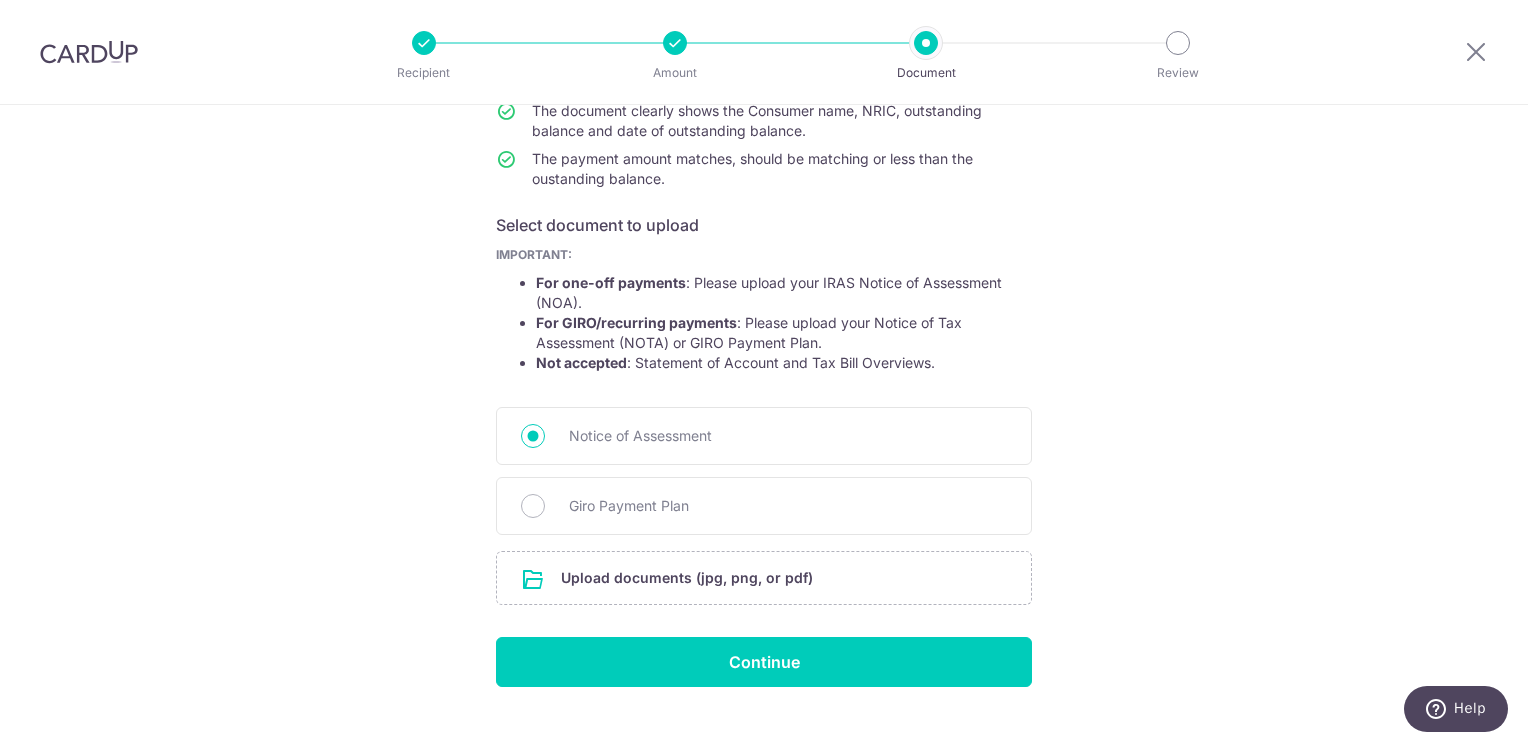 scroll, scrollTop: 242, scrollLeft: 0, axis: vertical 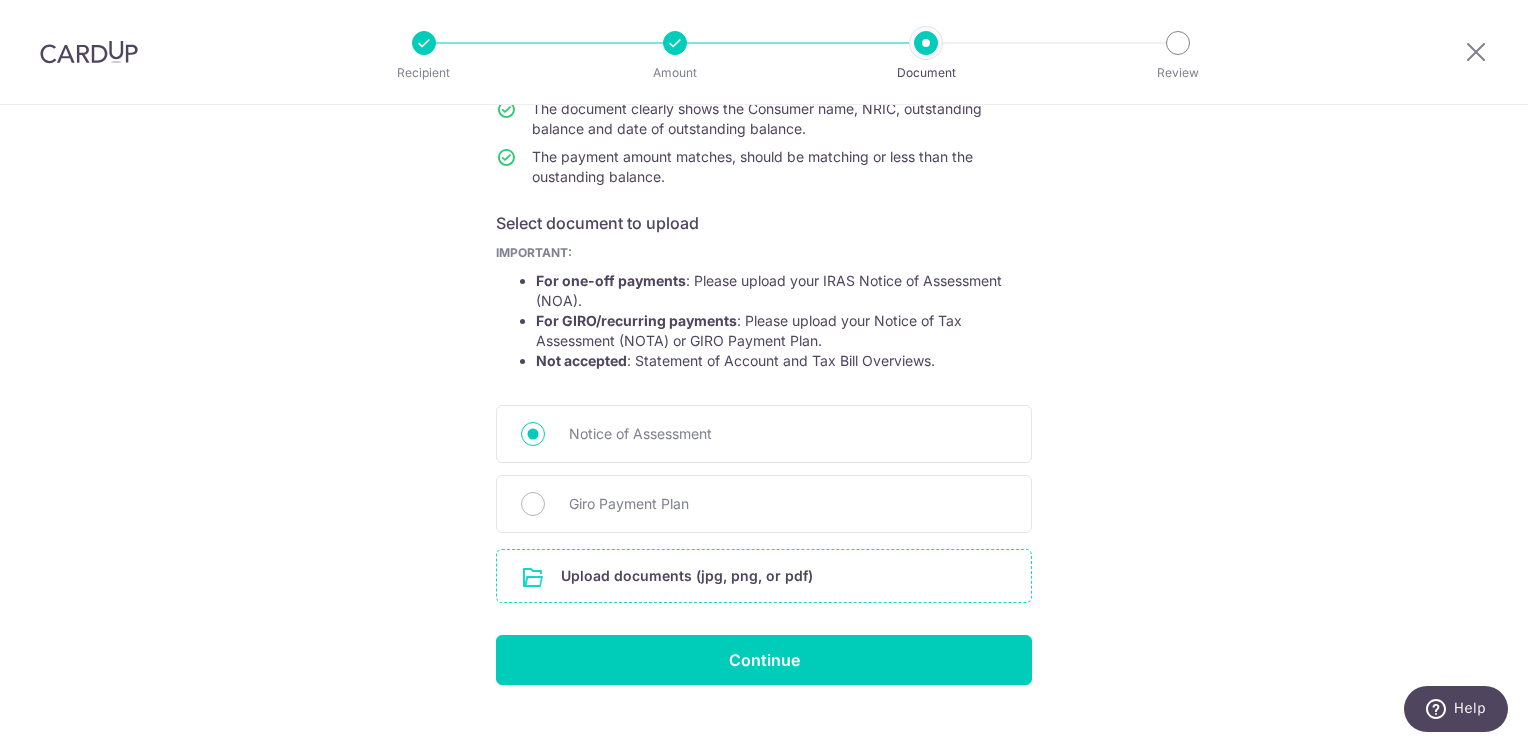 click at bounding box center (764, 576) 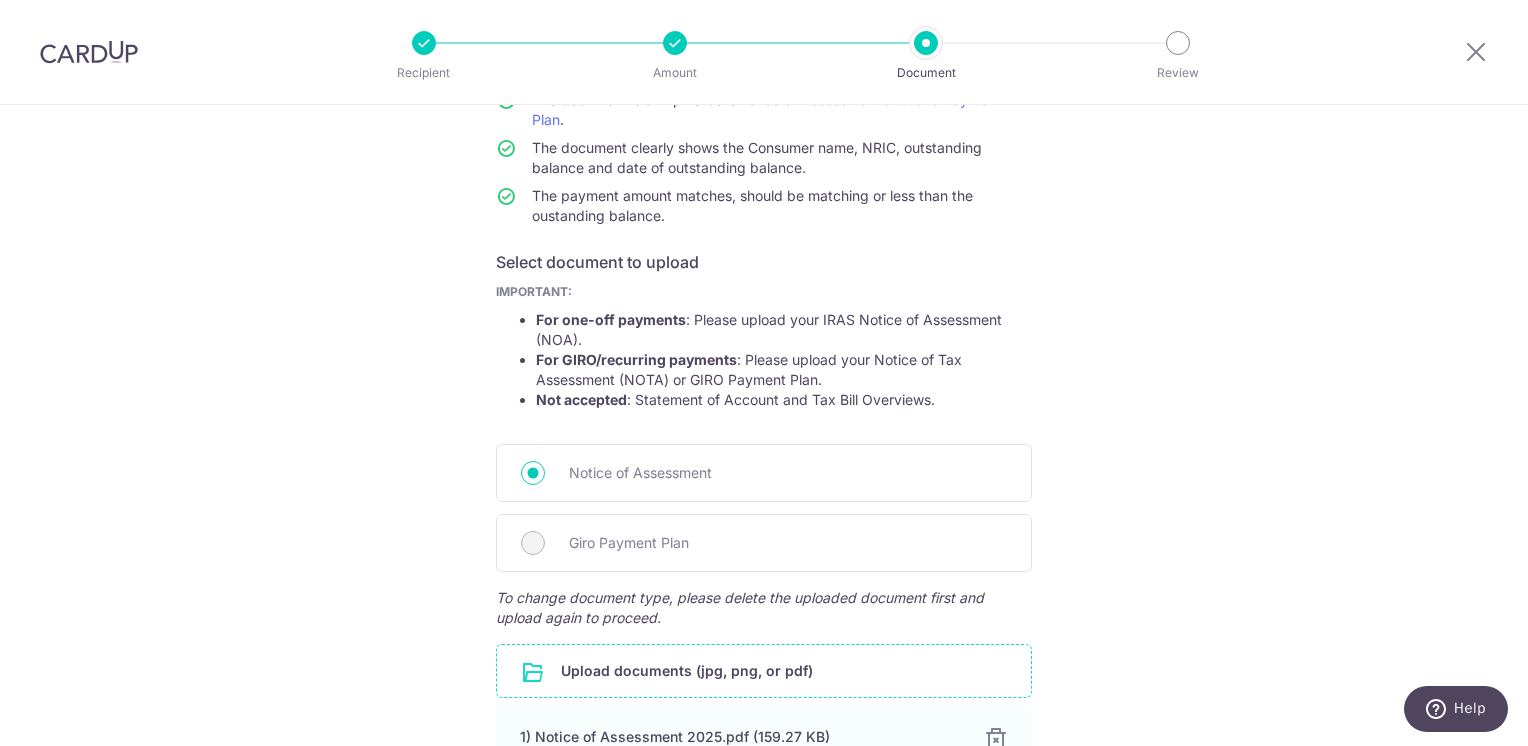 scroll, scrollTop: 204, scrollLeft: 0, axis: vertical 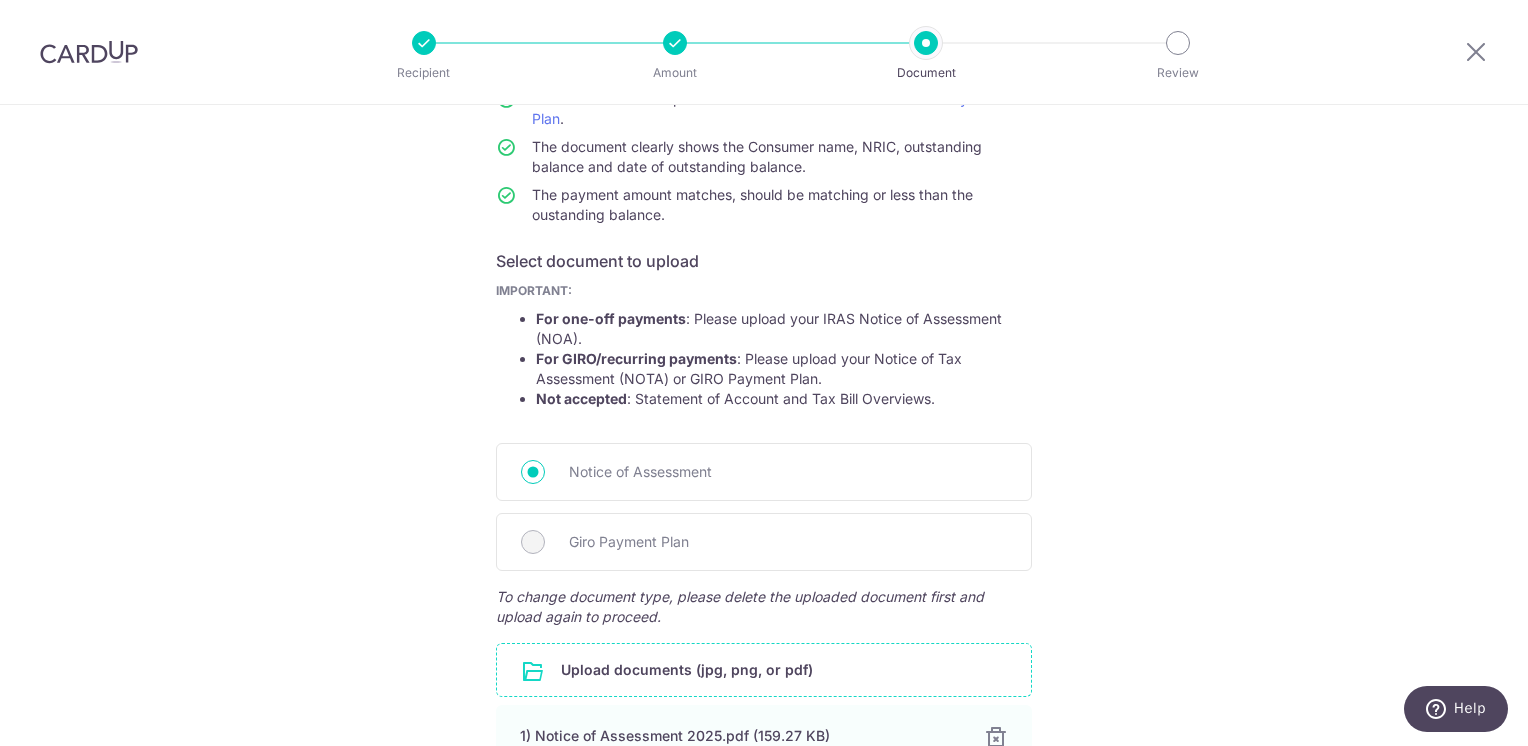 click at bounding box center [764, 670] 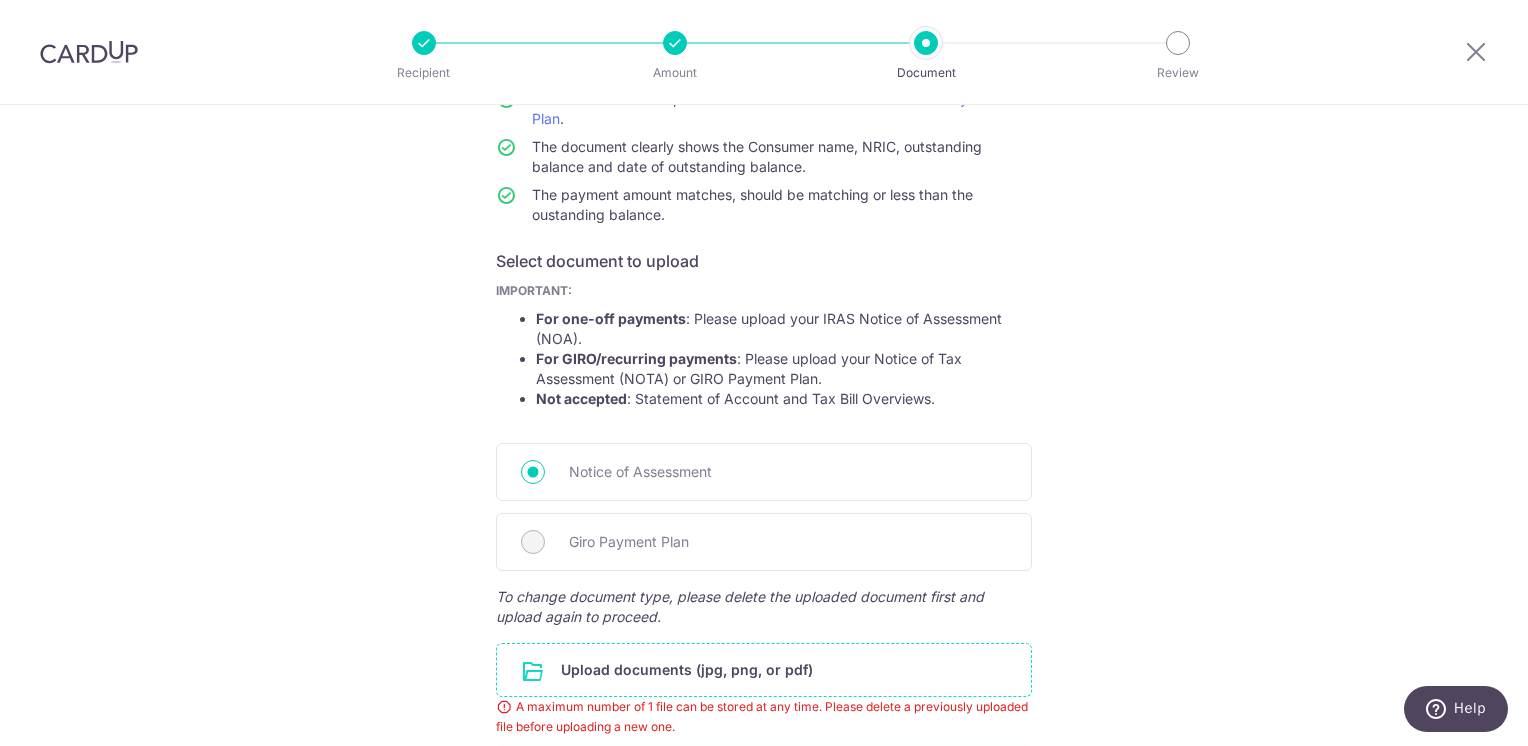 scroll, scrollTop: 451, scrollLeft: 0, axis: vertical 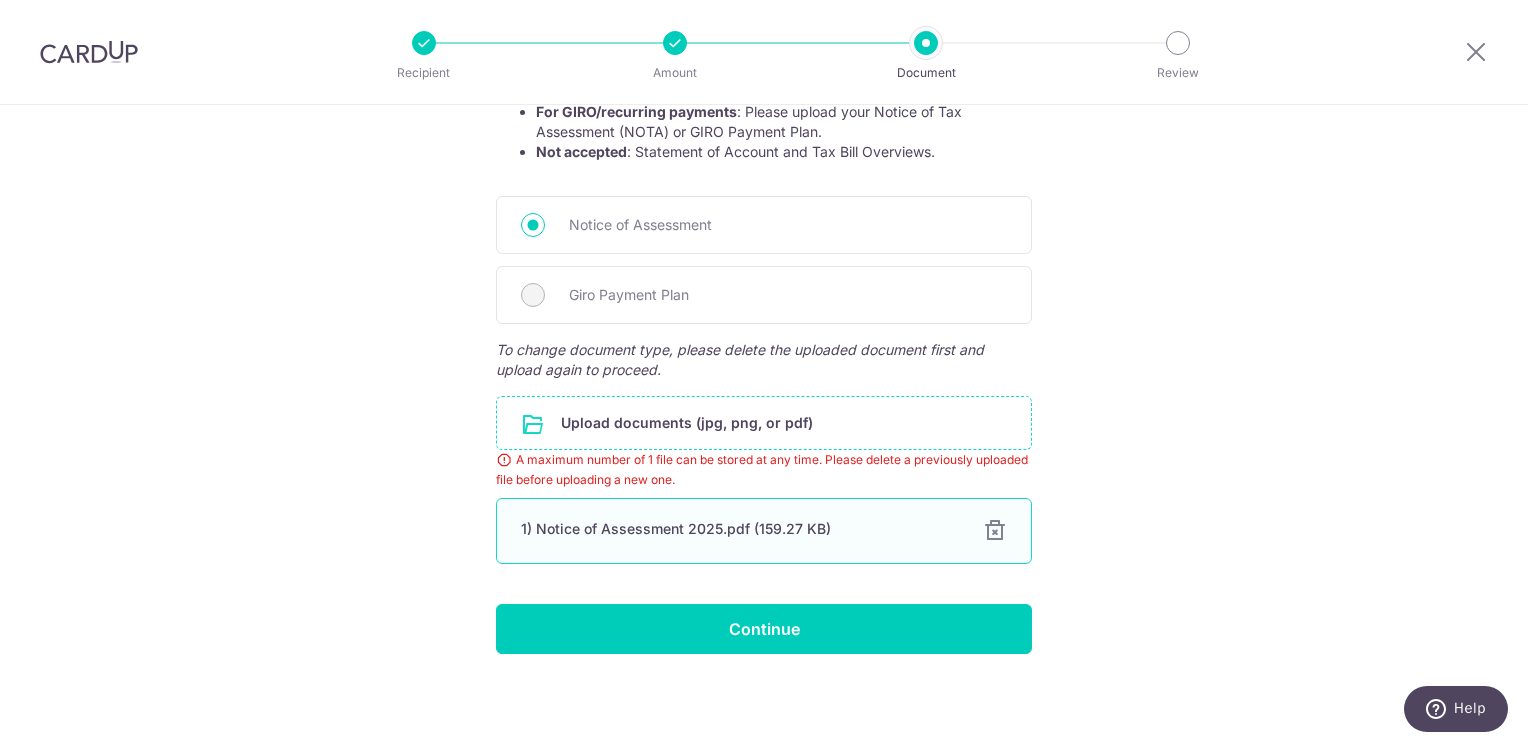 click at bounding box center [995, 531] 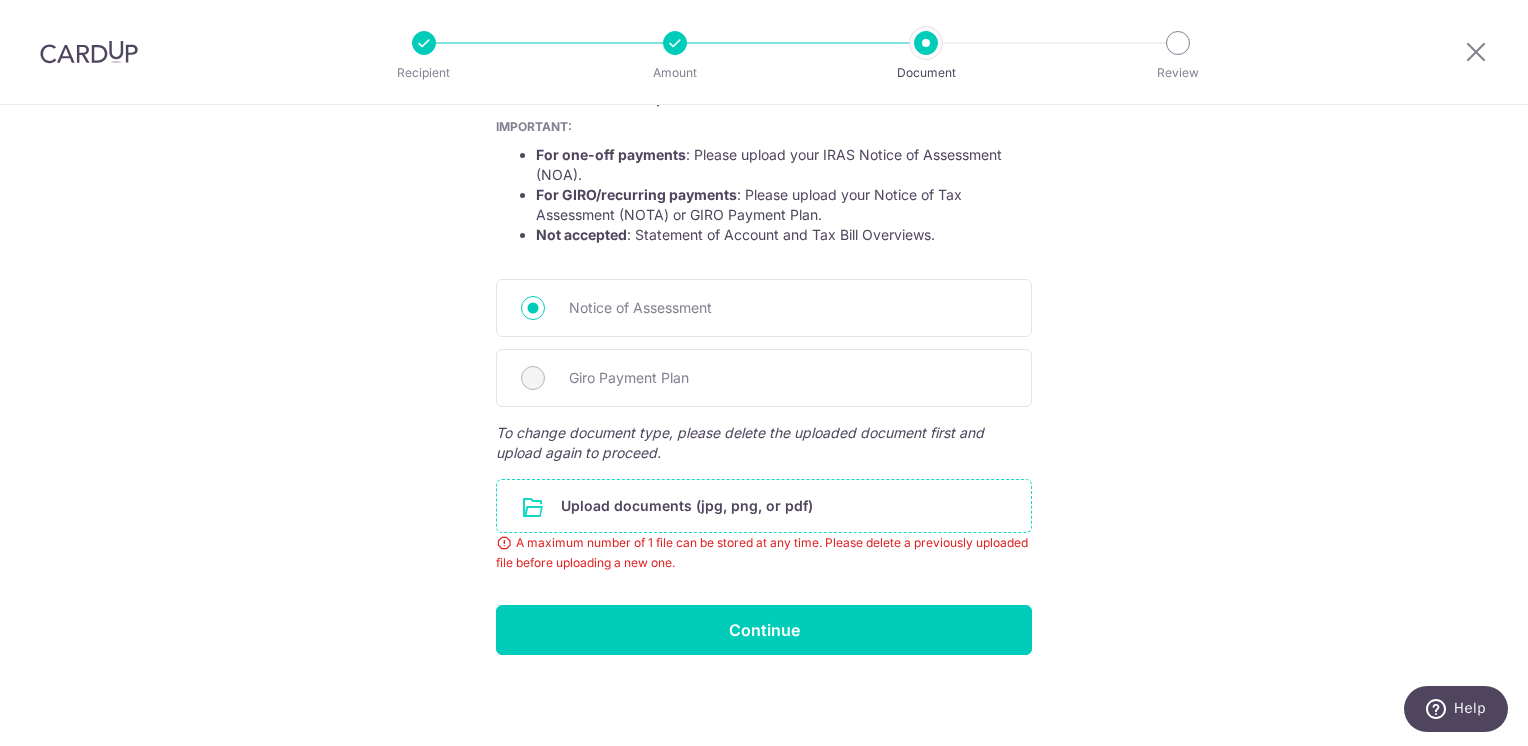 scroll, scrollTop: 312, scrollLeft: 0, axis: vertical 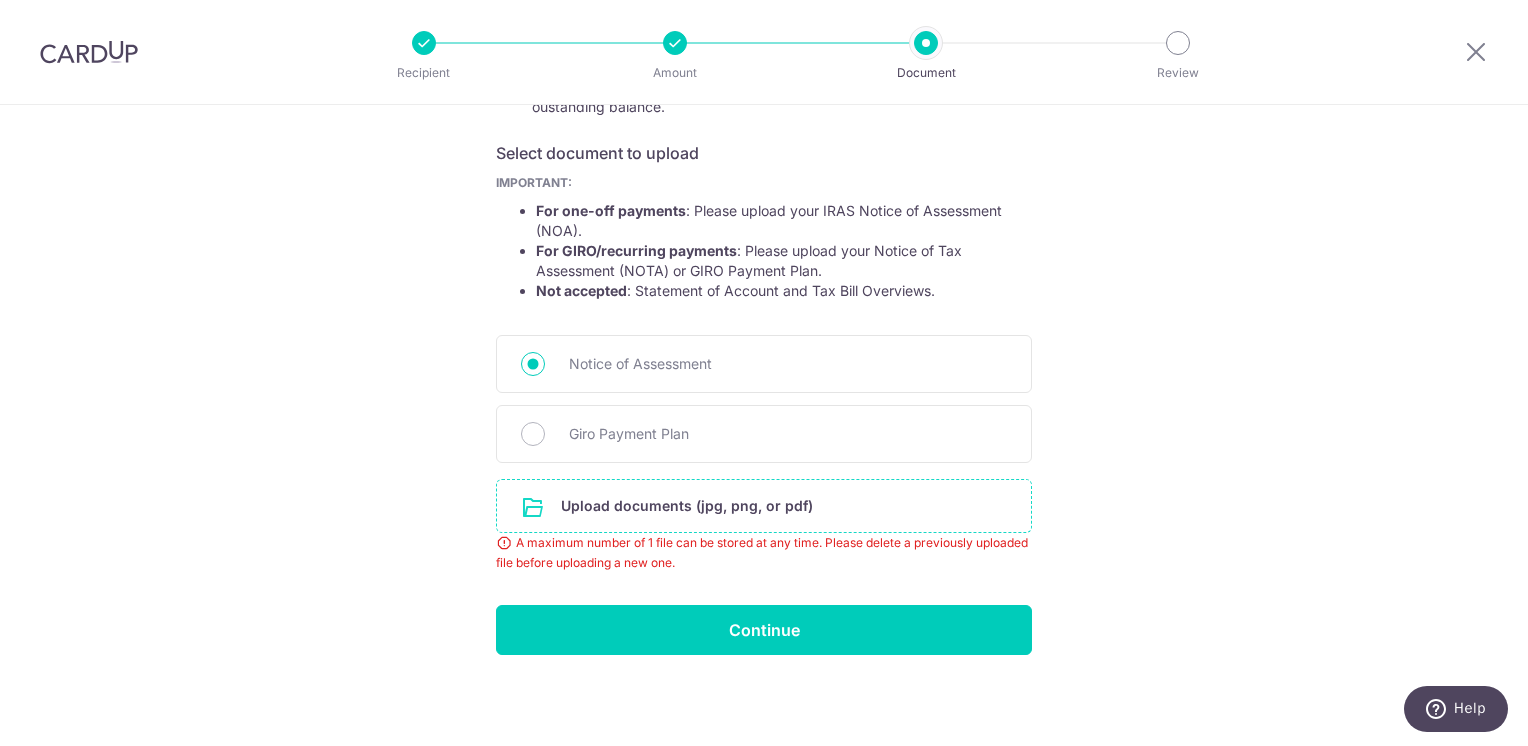 click at bounding box center [764, 506] 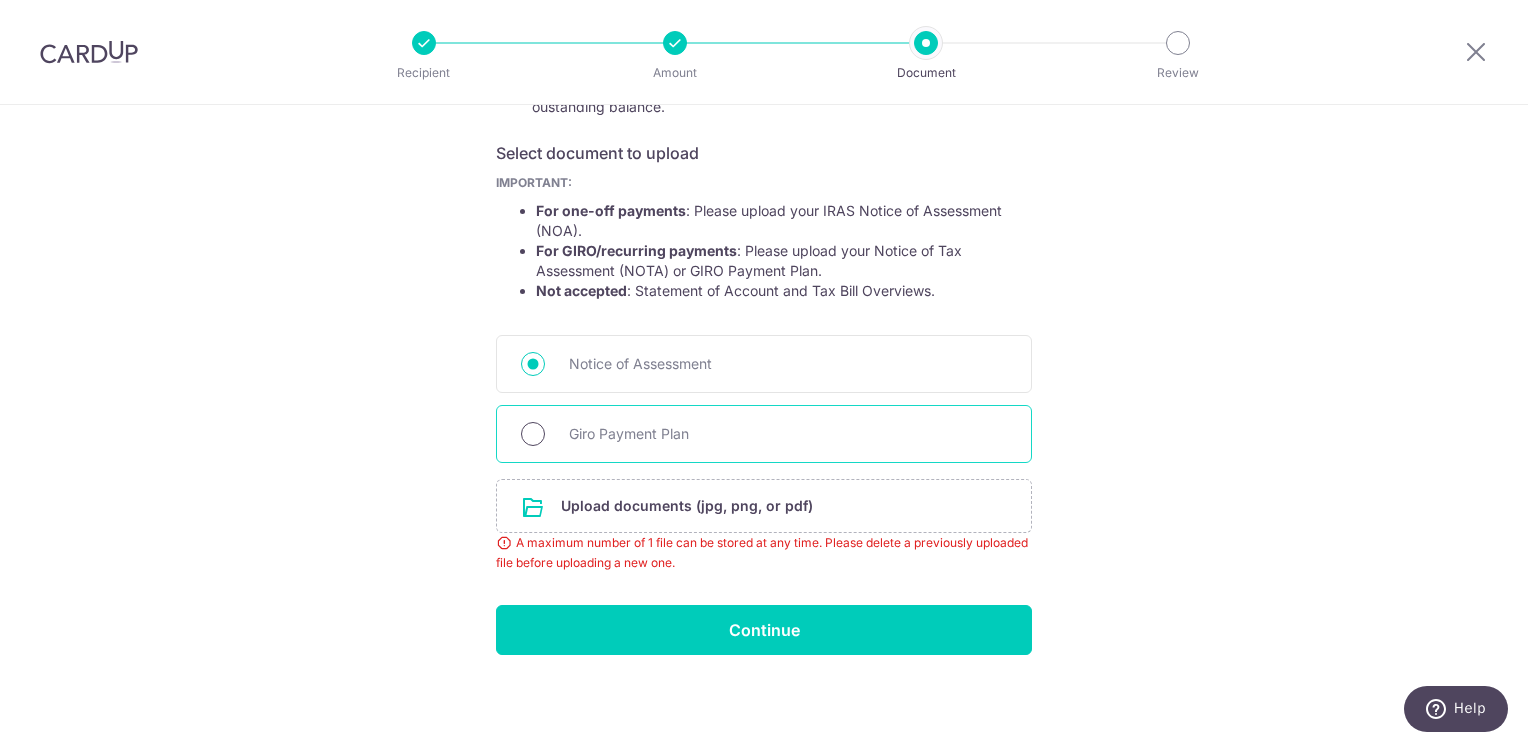 click on "Giro Payment Plan" at bounding box center [533, 434] 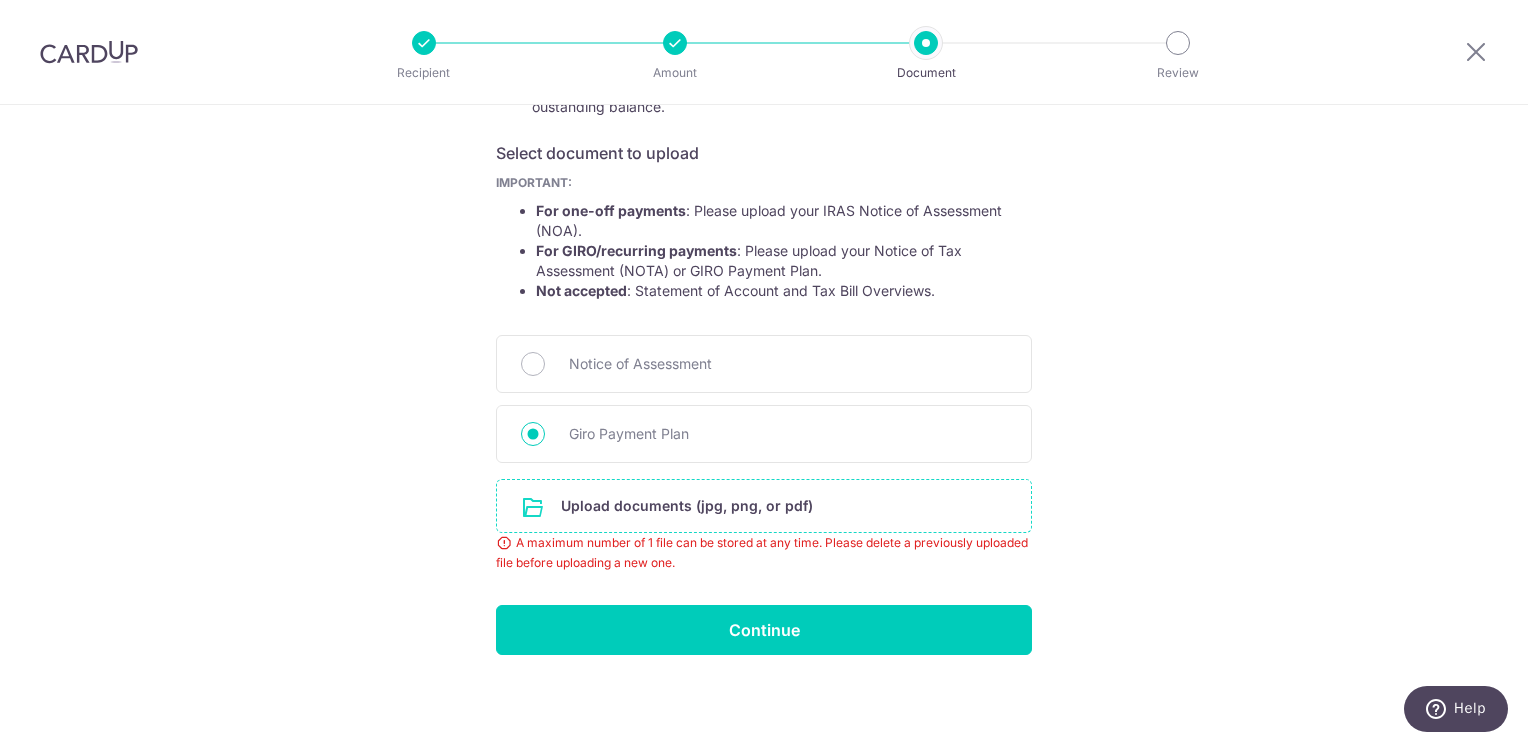 click at bounding box center [764, 506] 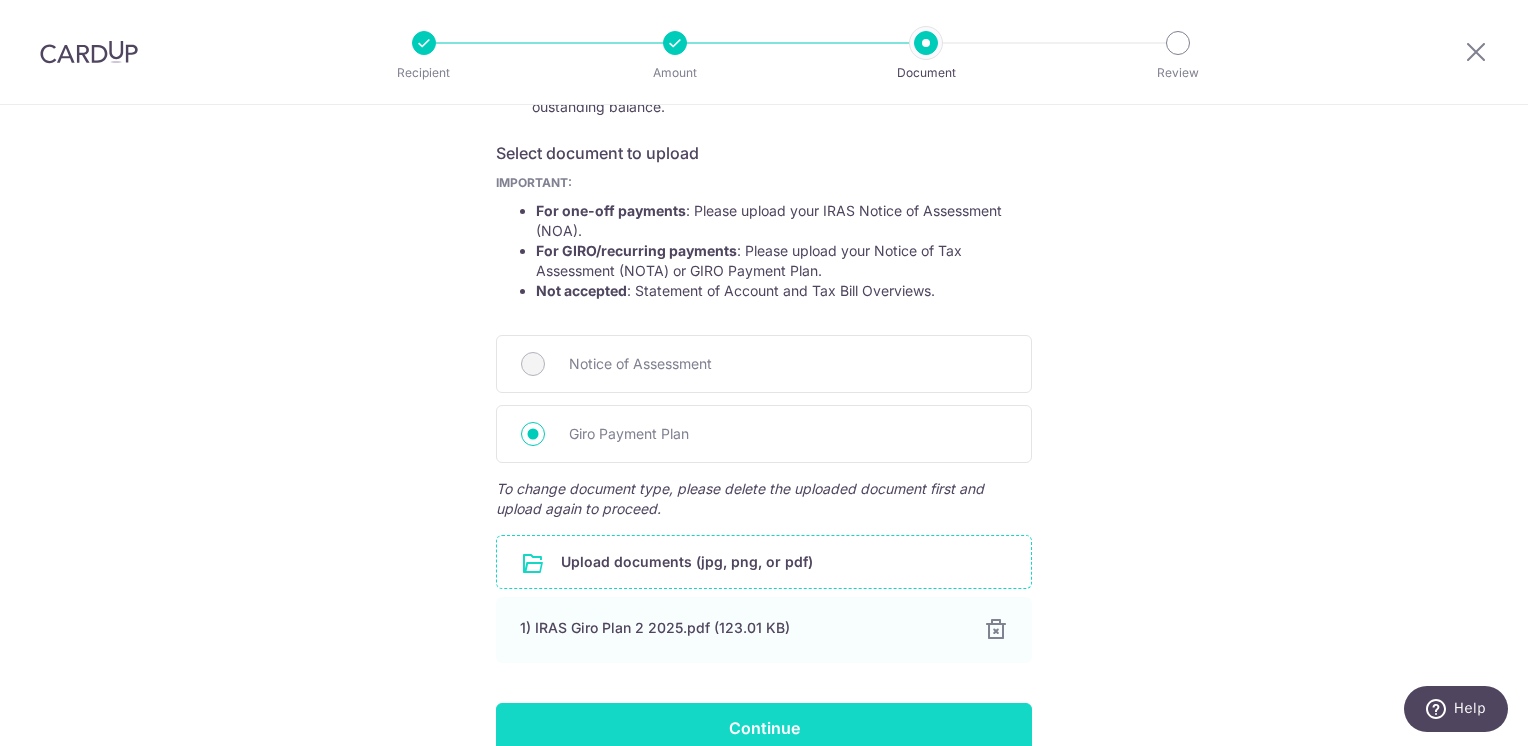 click on "Continue" at bounding box center (764, 728) 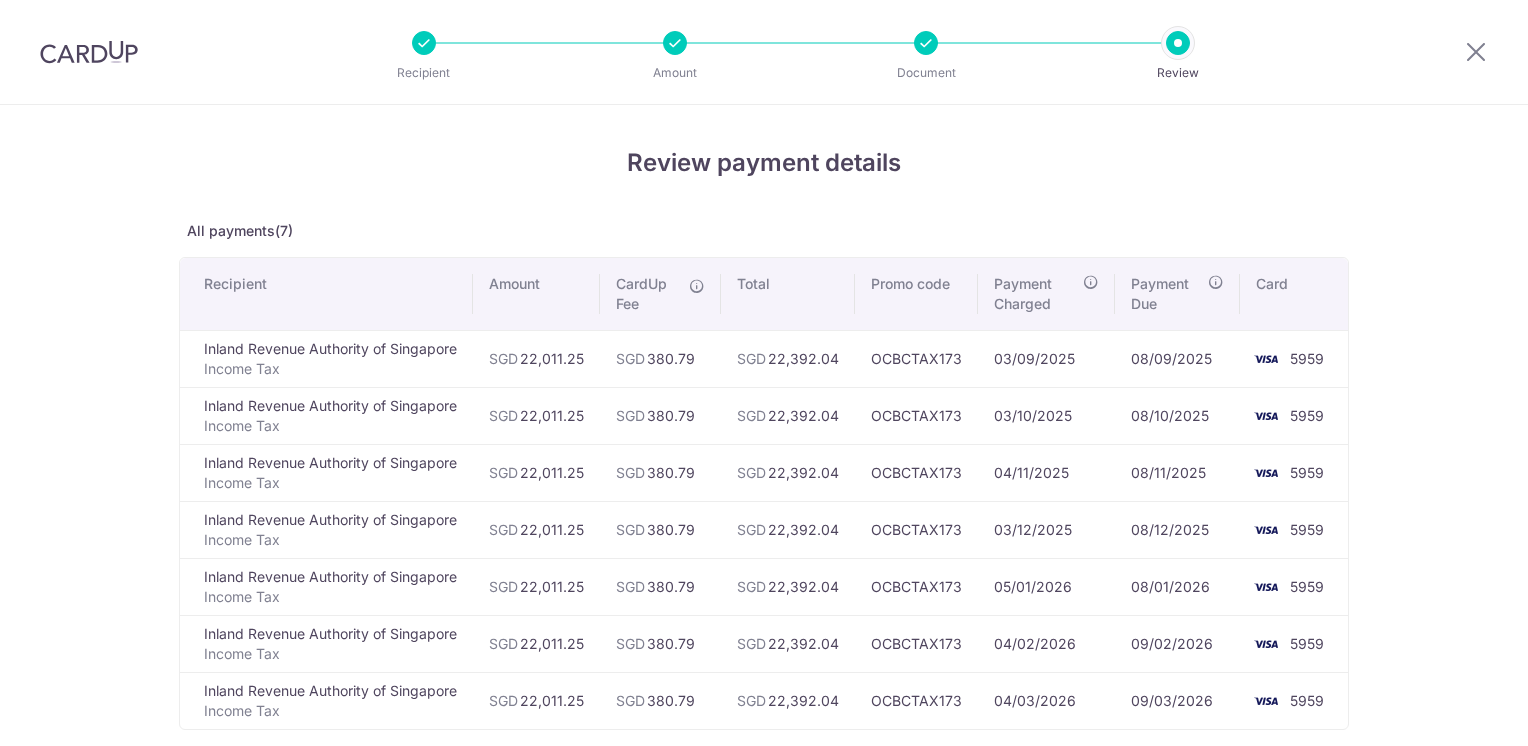 scroll, scrollTop: 0, scrollLeft: 0, axis: both 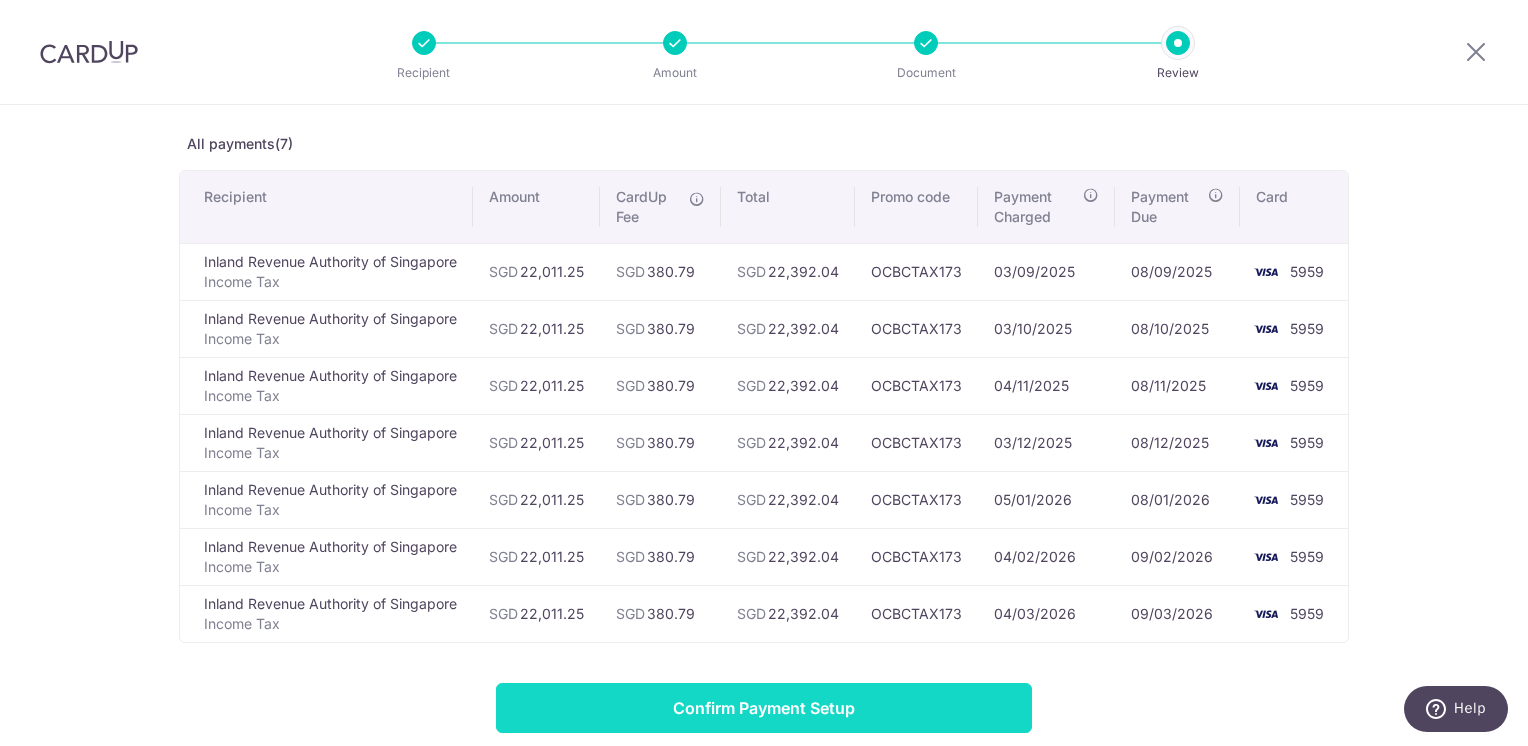 click on "Confirm Payment Setup" at bounding box center (764, 708) 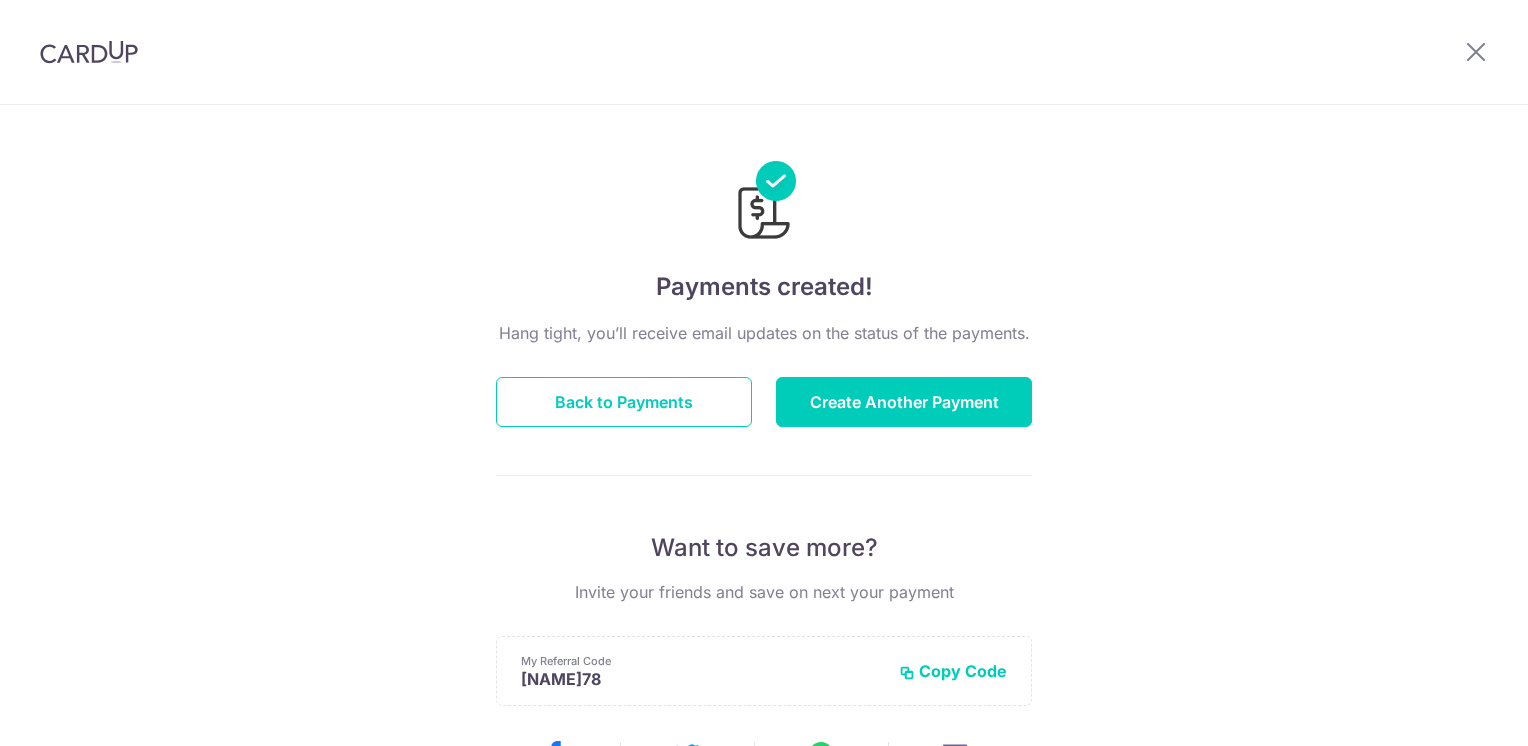 scroll, scrollTop: 0, scrollLeft: 0, axis: both 